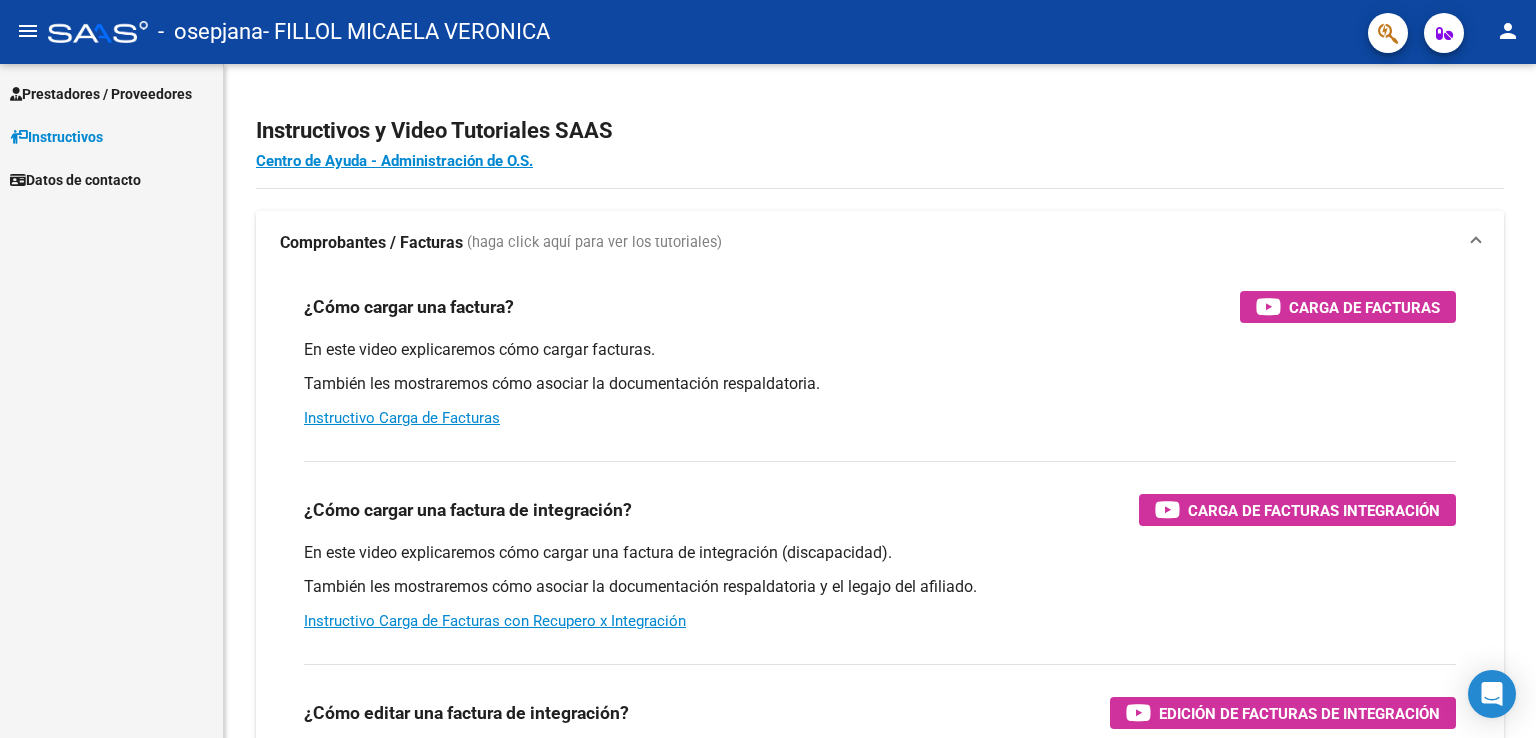 scroll, scrollTop: 0, scrollLeft: 0, axis: both 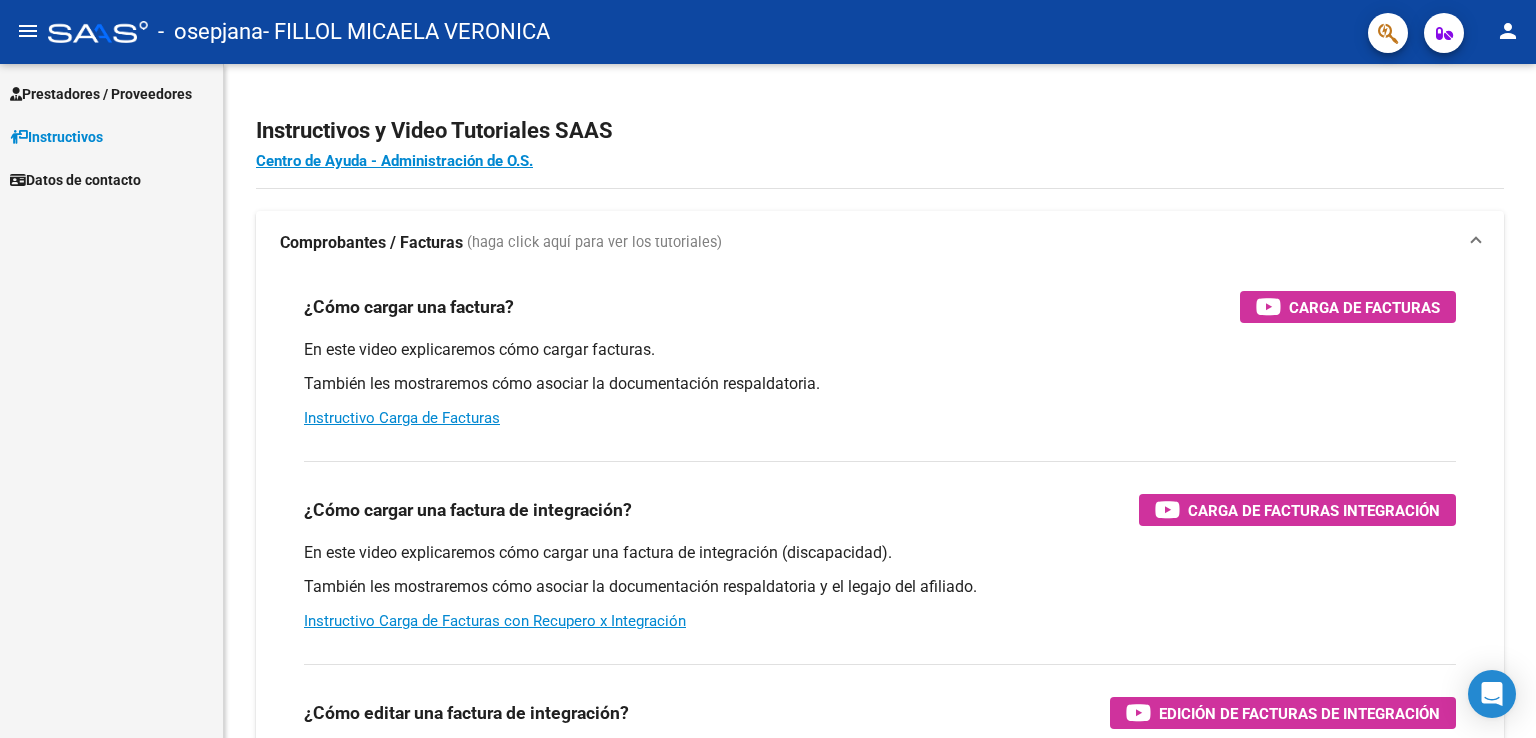 click on "Prestadores / Proveedores" at bounding box center [101, 94] 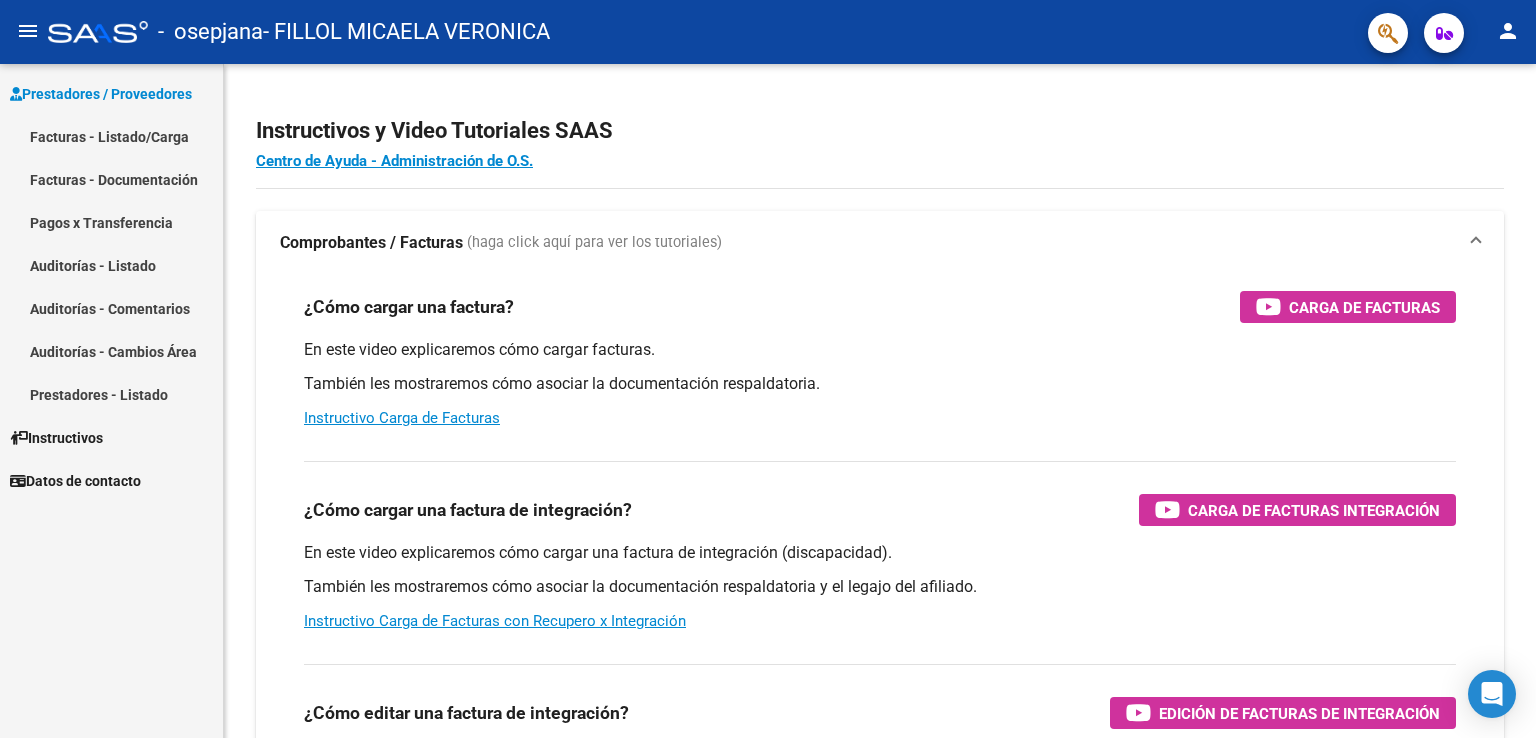 click on "Facturas - Listado/Carga" at bounding box center [111, 136] 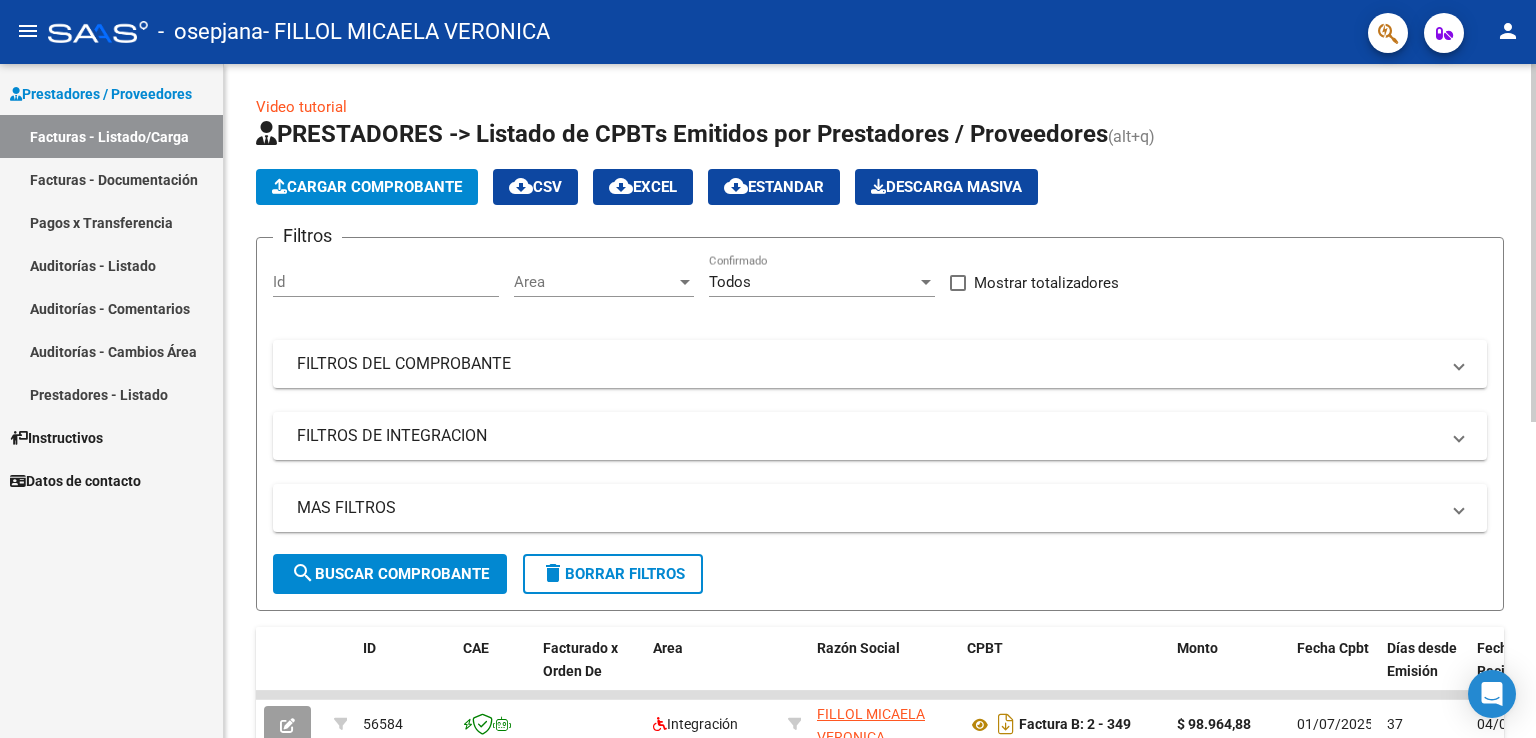 click on "Cargar Comprobante" 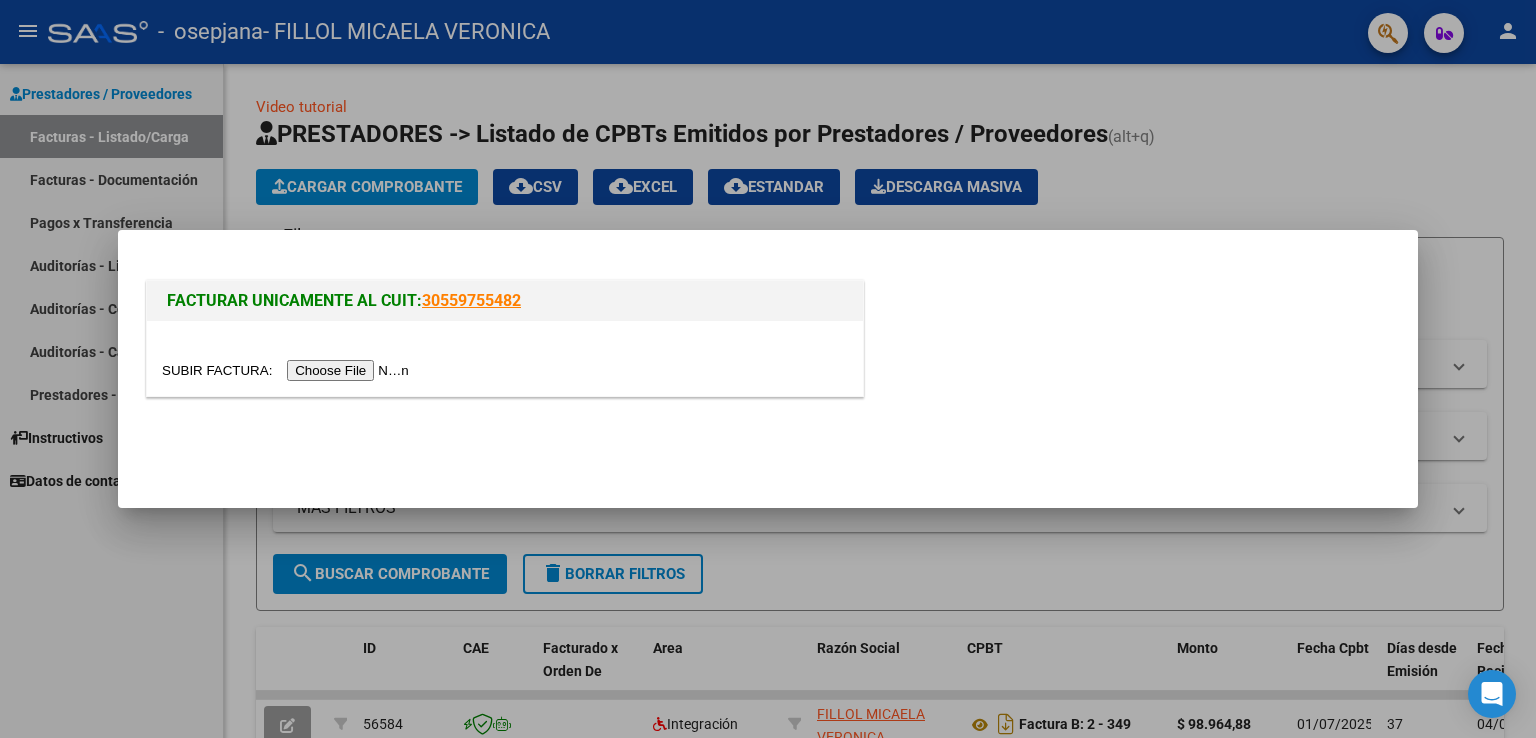 click at bounding box center (288, 370) 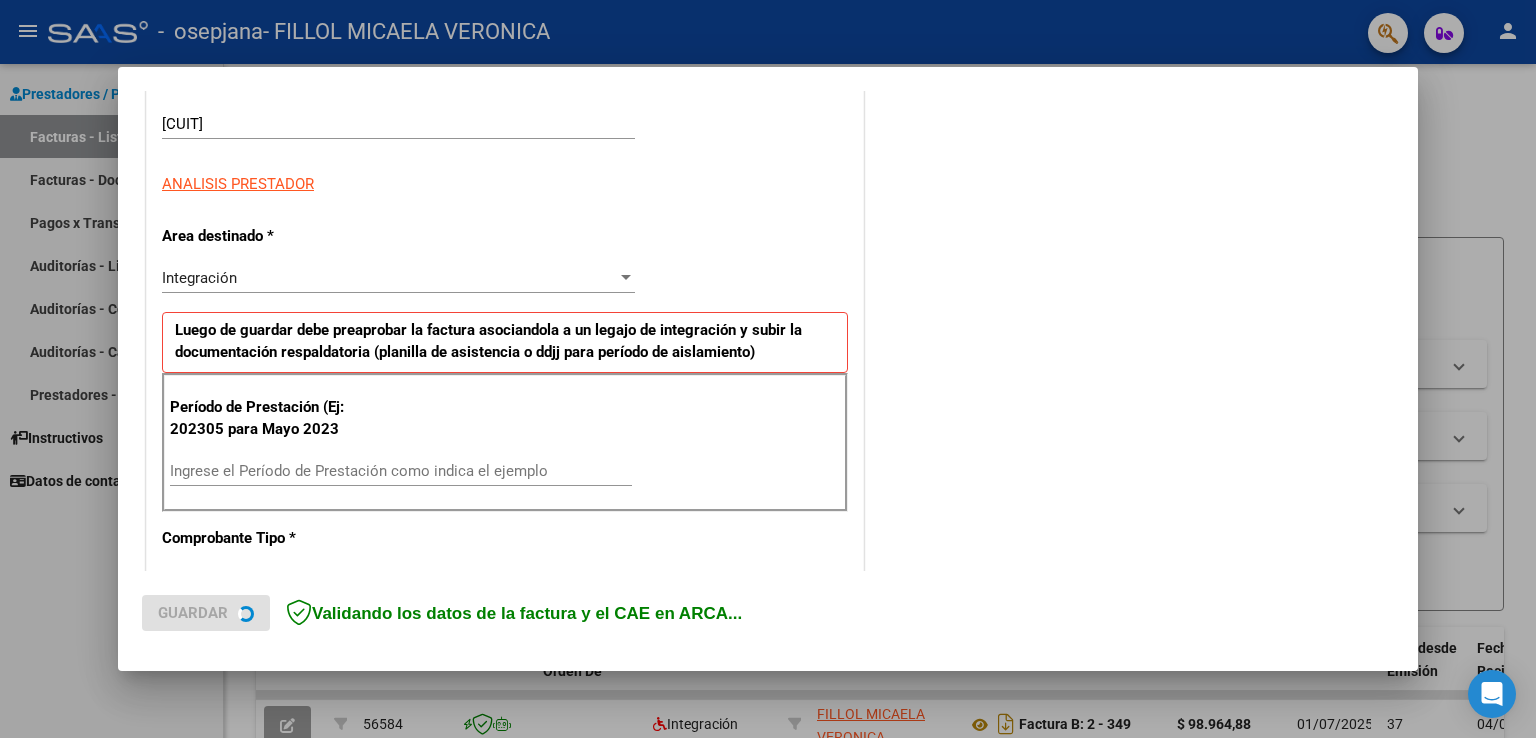scroll, scrollTop: 400, scrollLeft: 0, axis: vertical 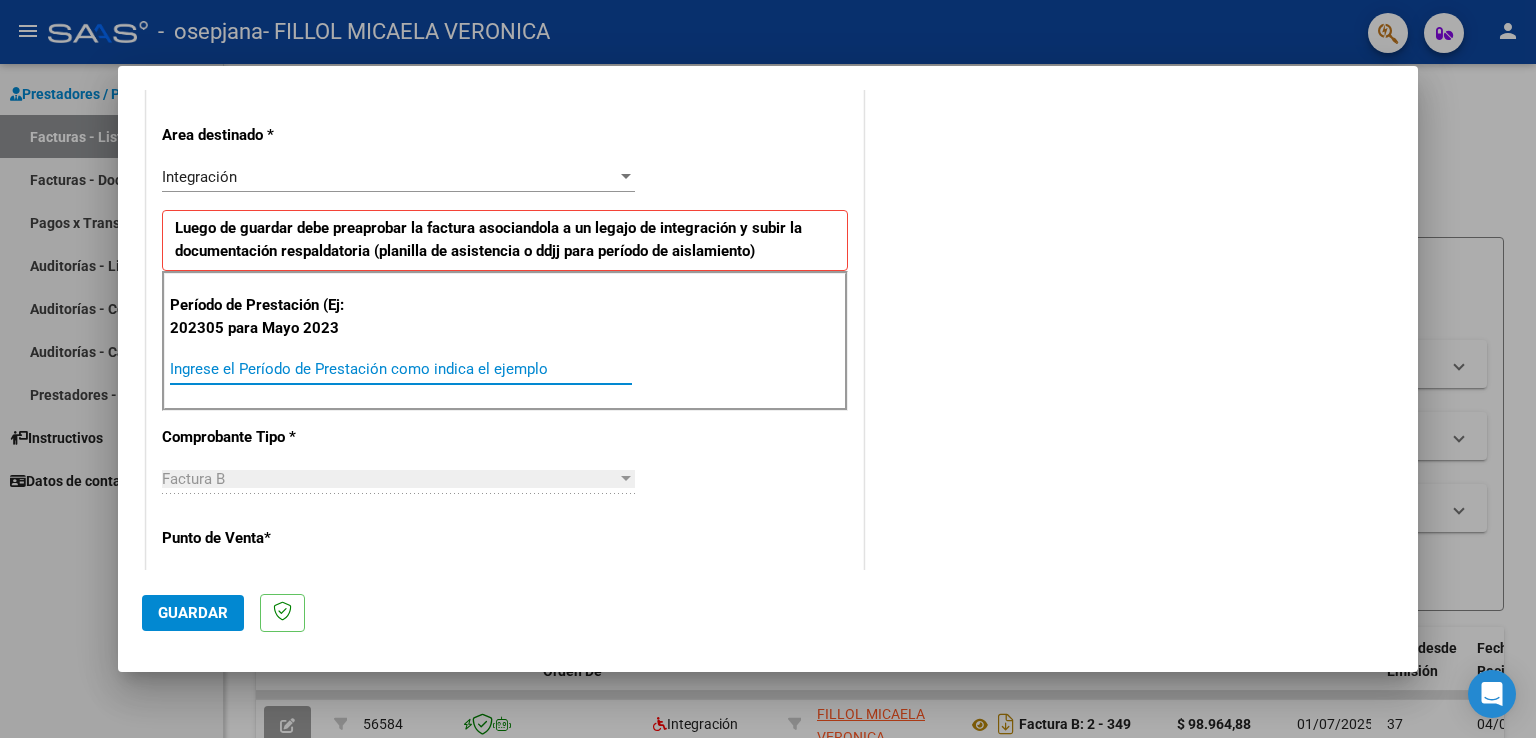 click on "Ingrese el Período de Prestación como indica el ejemplo" at bounding box center [401, 369] 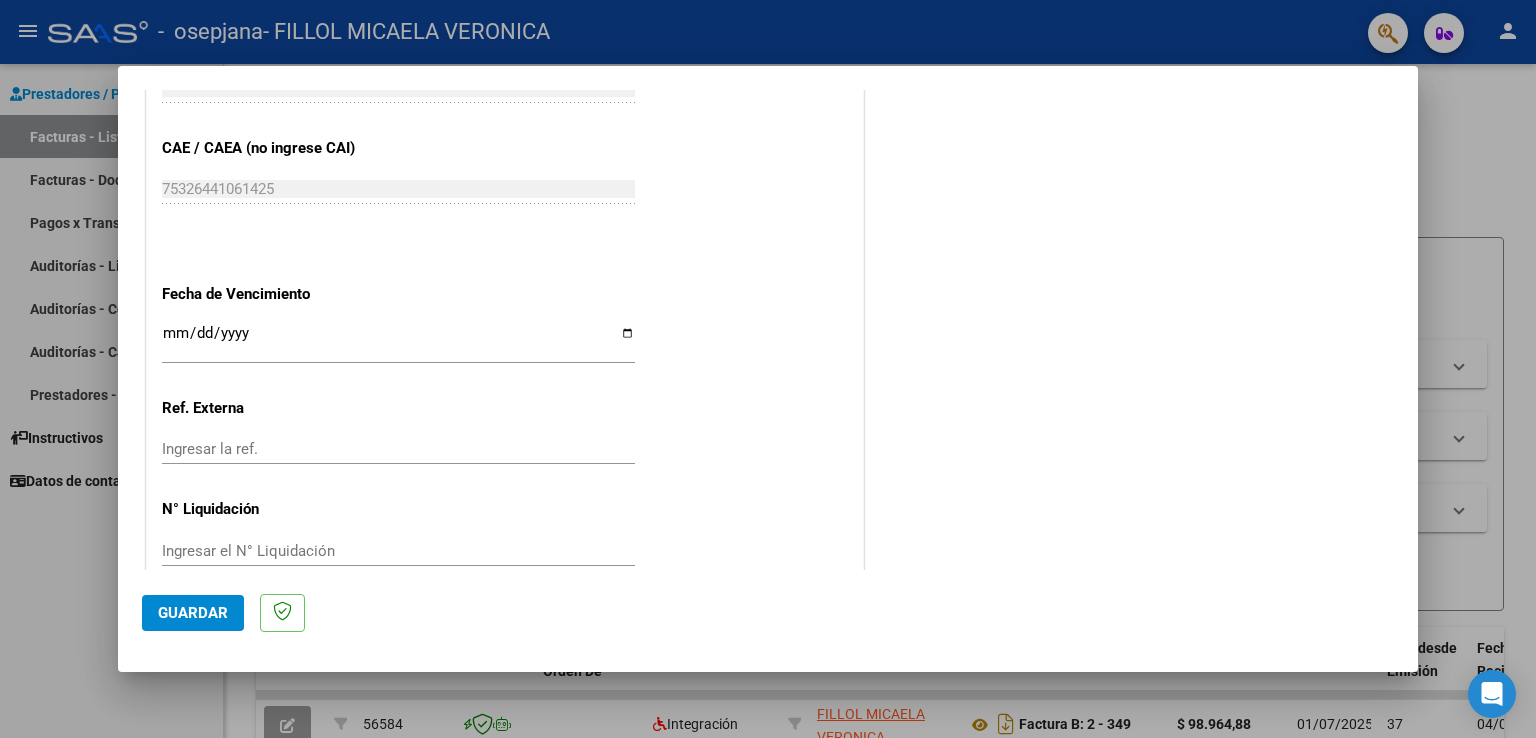 scroll, scrollTop: 1240, scrollLeft: 0, axis: vertical 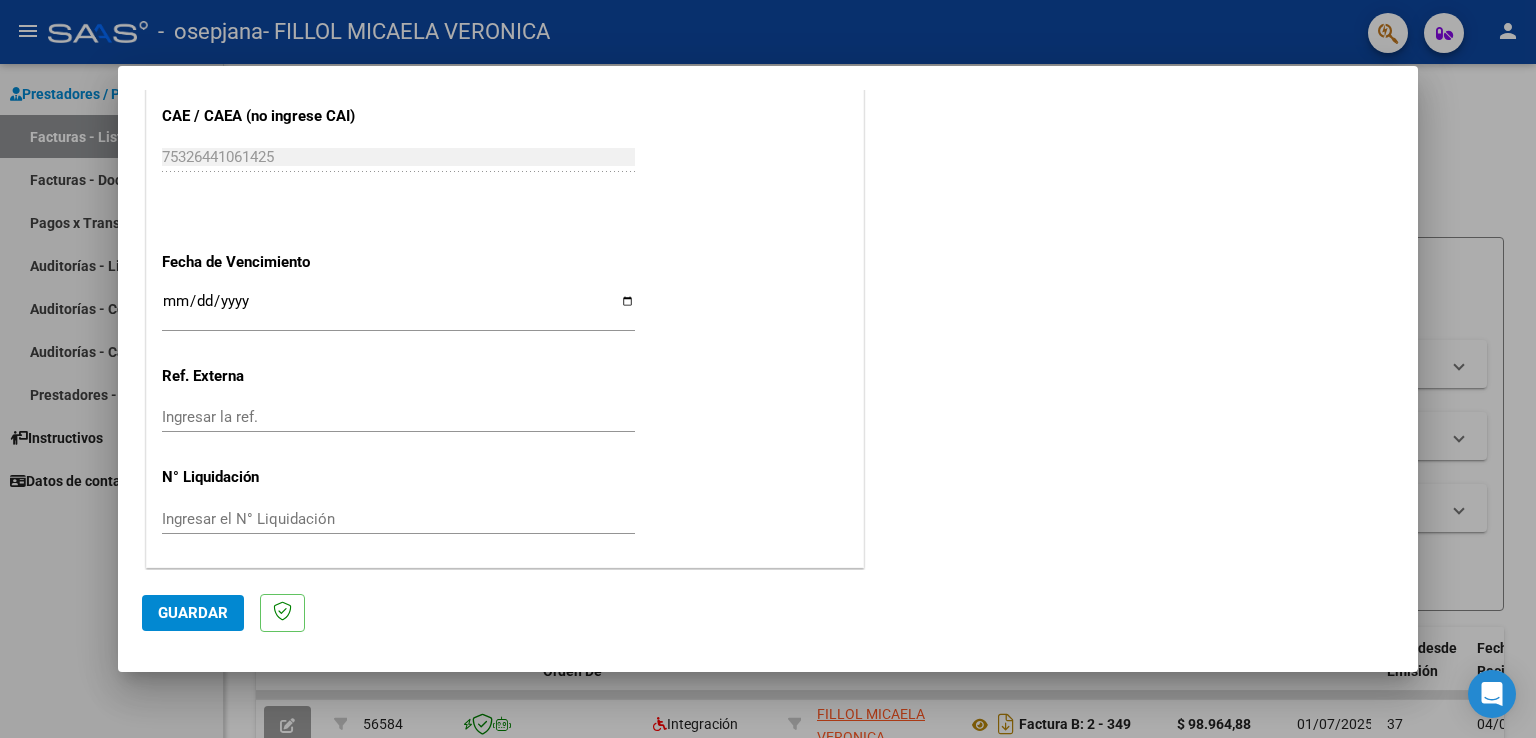 type on "202507" 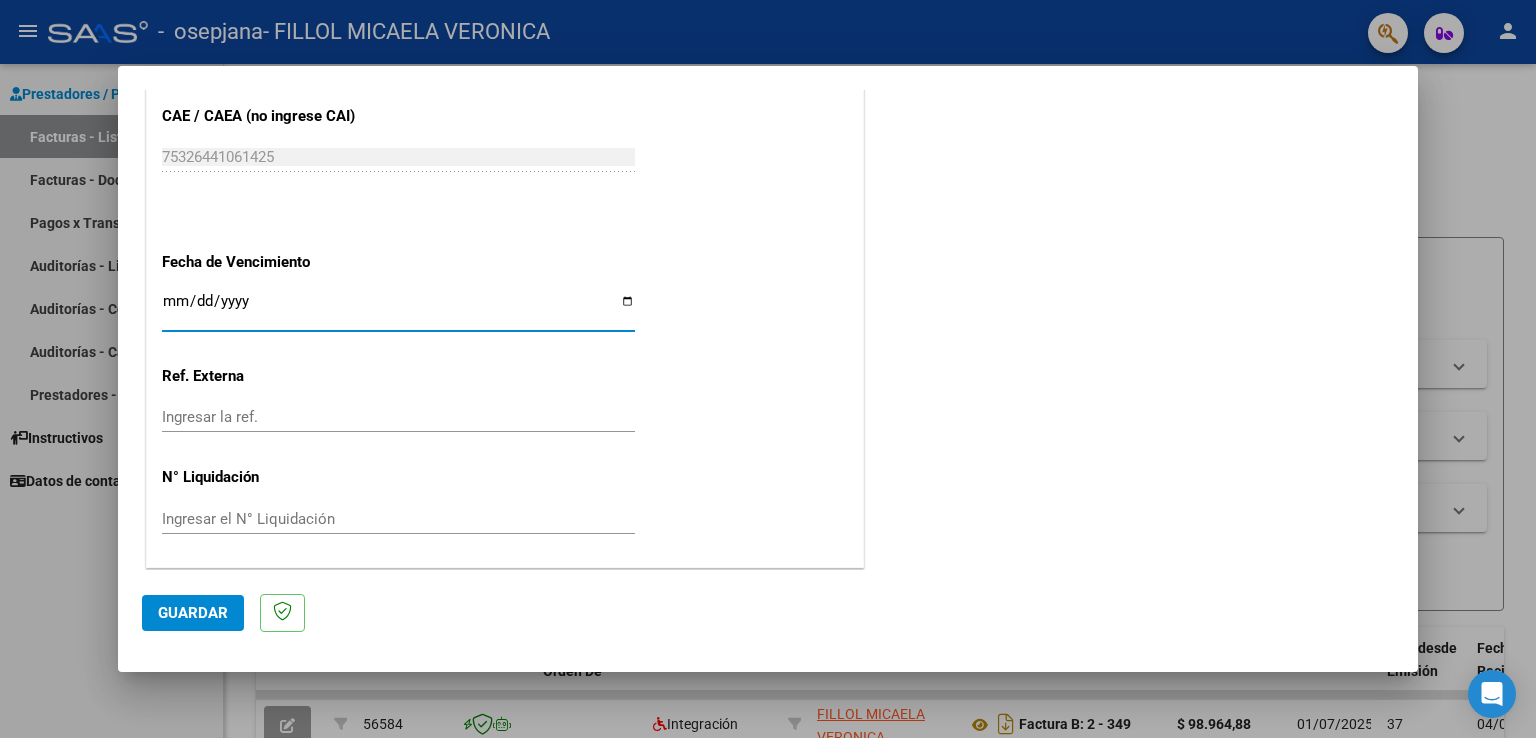 click on "CUIT * [CUIT] Ingresar CUIT ANALISIS PRESTADOR Area destinado * Integración Seleccionar Area Luego de guardar debe preaprobar la factura asociandola a un legajo de integración y subir la documentación respaldatoria (planilla de asistencia o ddjj para período de aislamiento) Período de Prestación (Ej: 202305 para Mayo 2023 202507 Ingrese el Período de Prestación como indica el ejemplo Comprobante Tipo * Factura B Seleccionar Tipo Punto de Venta * 2 Ingresar el Nro. Número * 365 Ingresar el Nro. Monto * $ 98.964,88 Ingresar el monto Fecha del Cpbt. * 2025-08-01 Ingresar la fecha CAE / CAEA (no ingrese CAI) 75326441061425 Ingresar el CAE o CAEA (no ingrese CAI) Fecha de Vencimiento Ingresar la fecha Ref. Externa Ingresar la ref. N° Liquidación Ingresar el N° Liquidación" at bounding box center (505, -167) 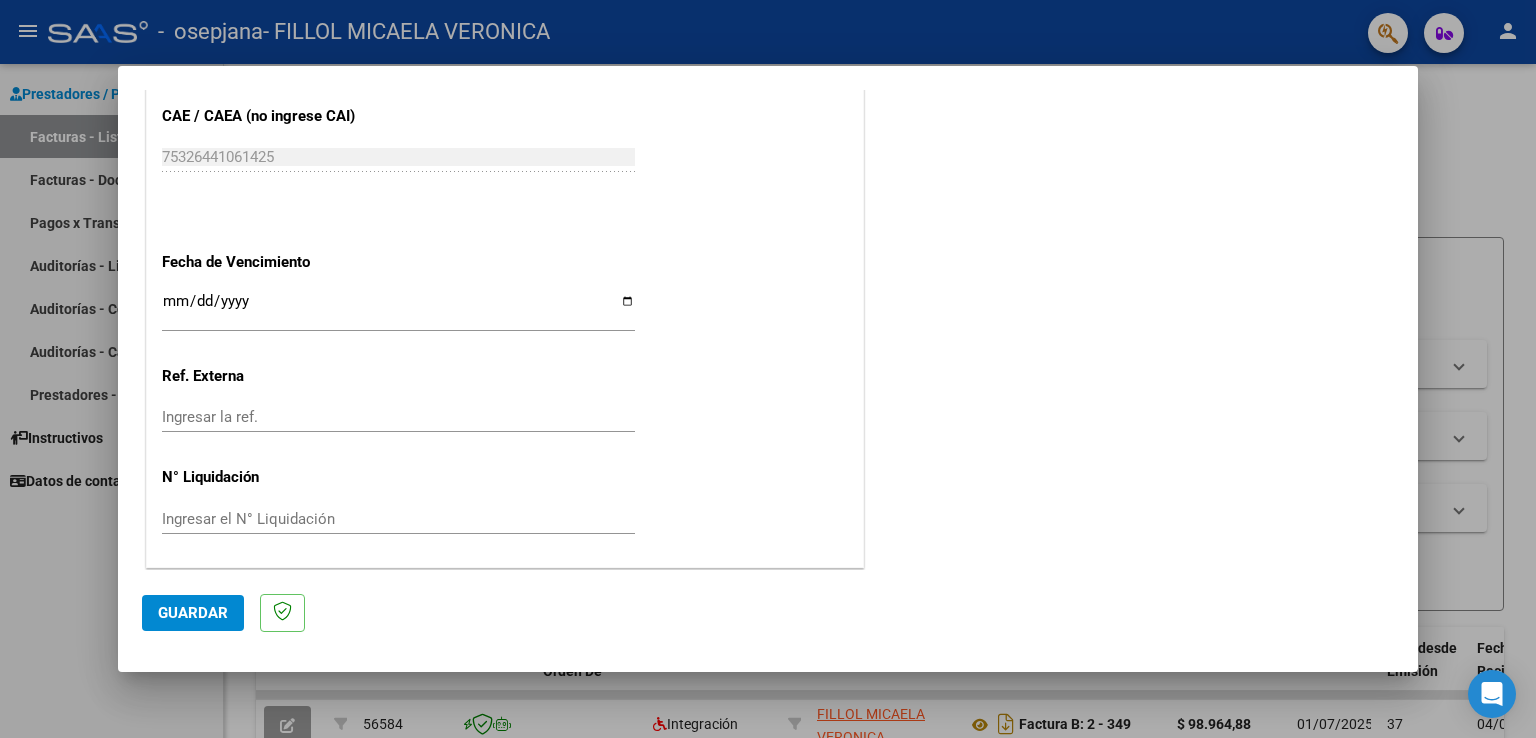 click on "Ingresar la fecha" at bounding box center (398, 309) 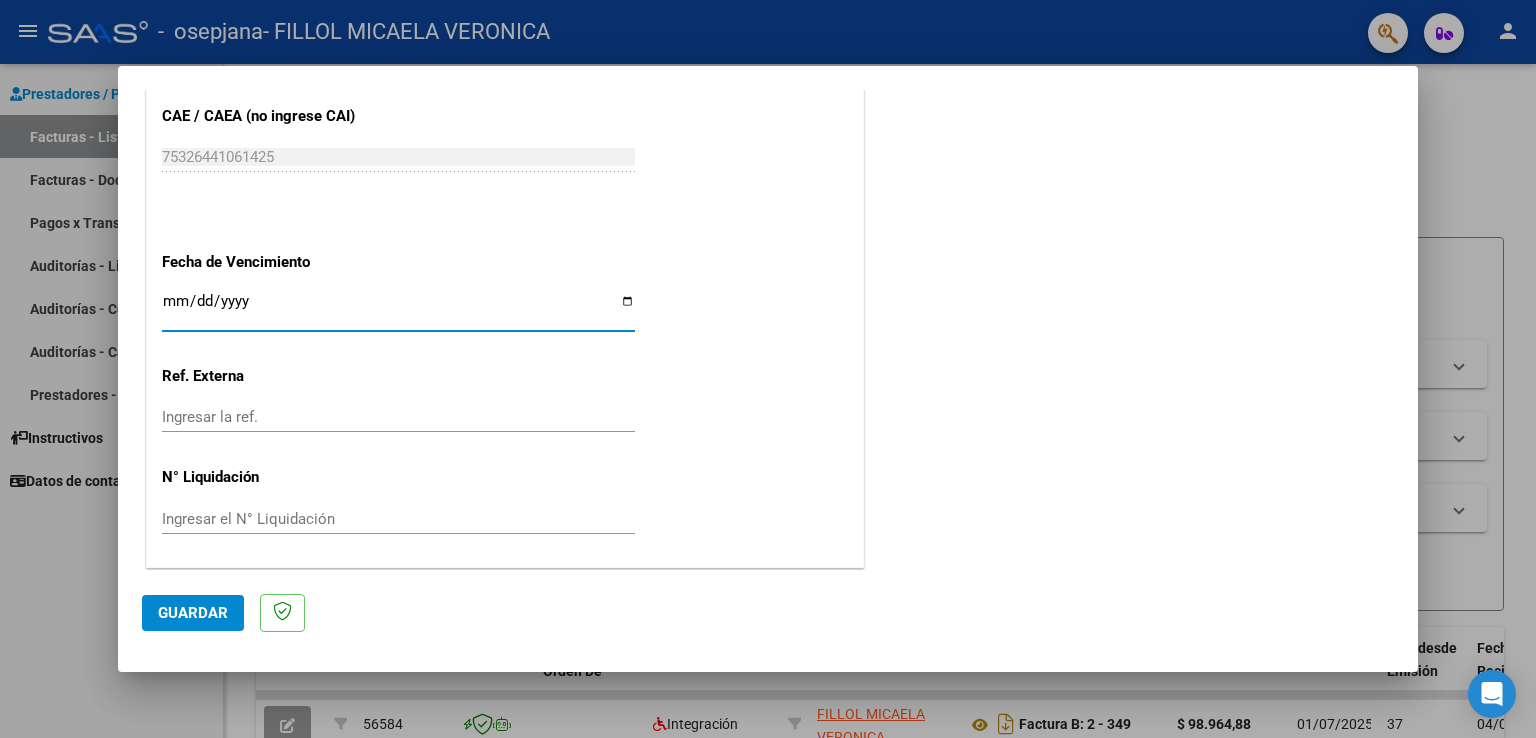 type on "2025-08-11" 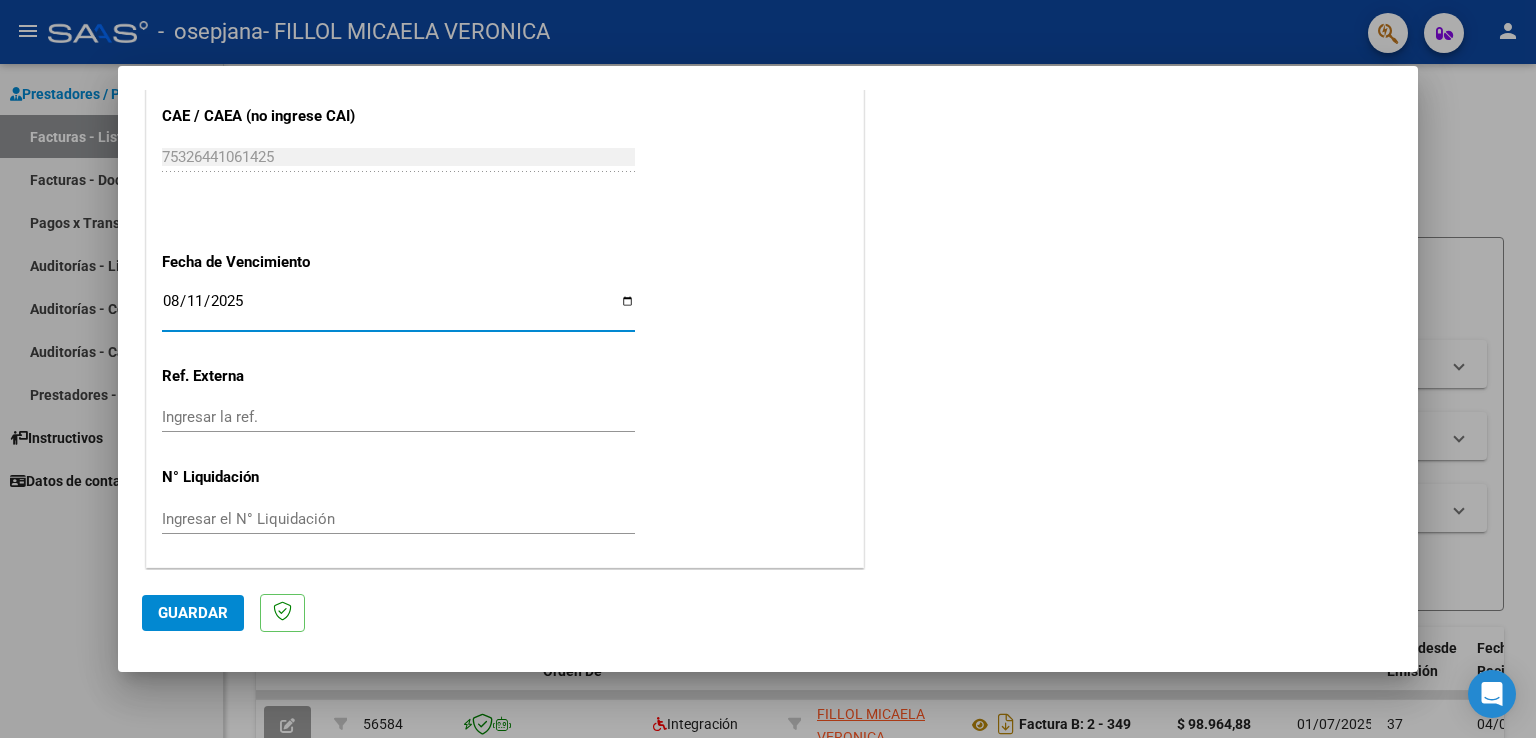 click on "Guardar" 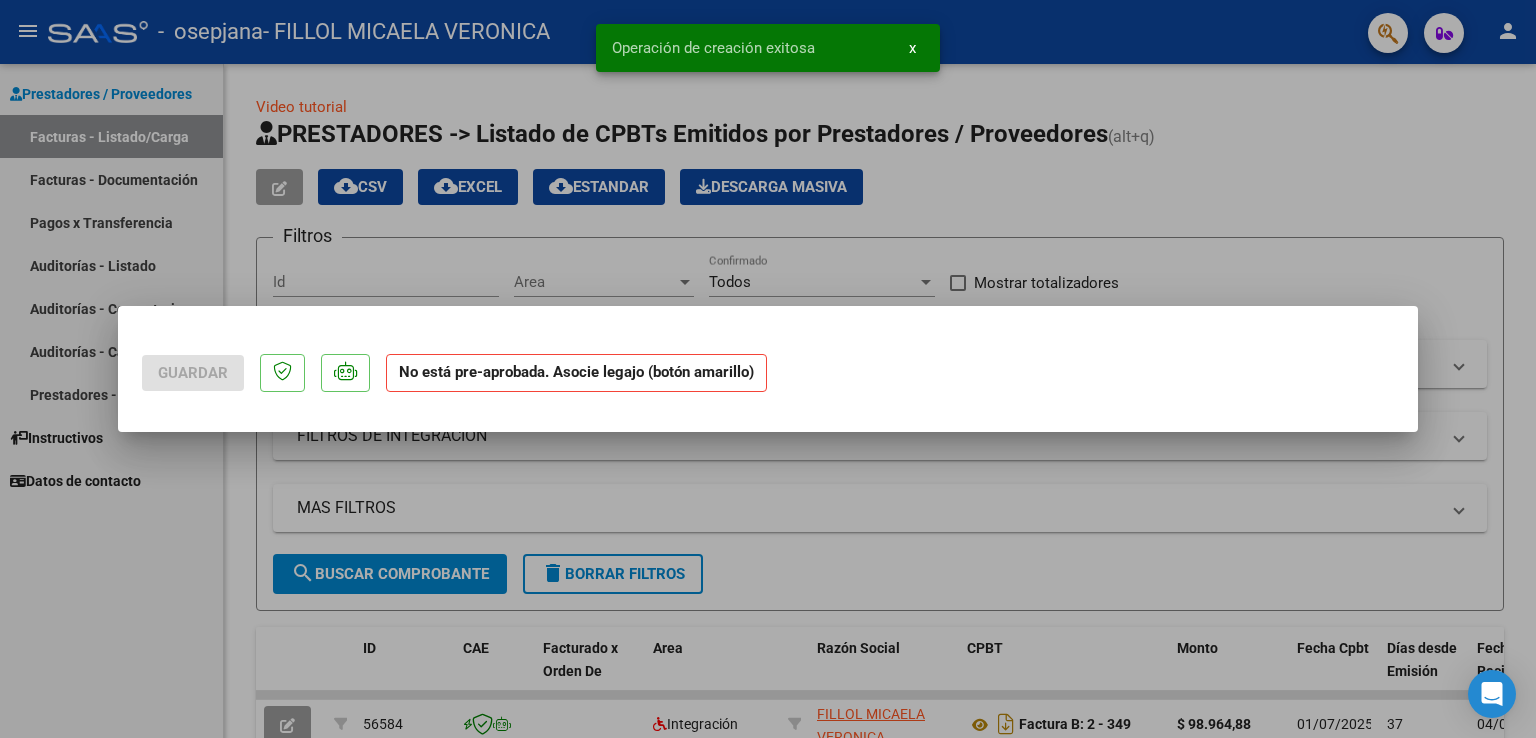 scroll, scrollTop: 0, scrollLeft: 0, axis: both 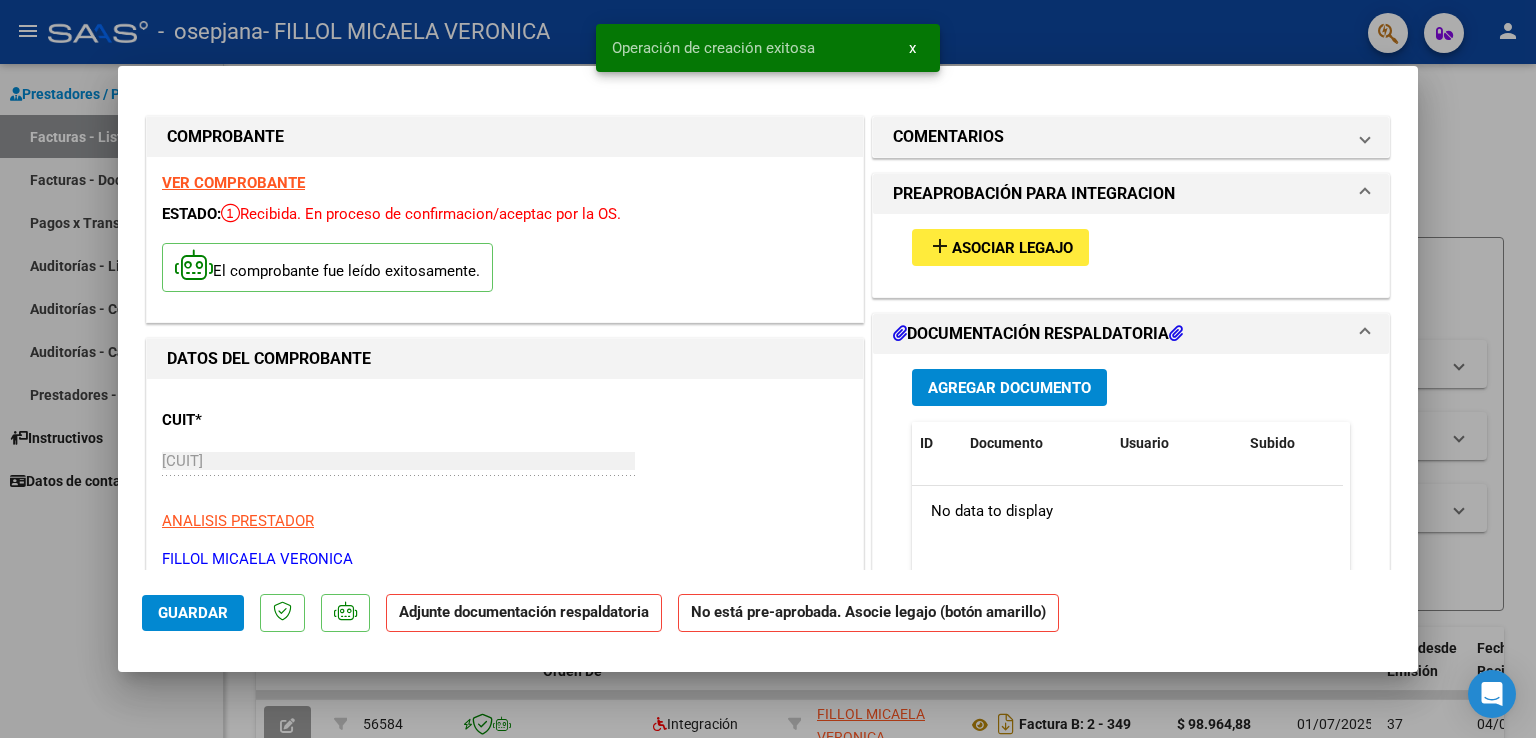click on "Agregar Documento" at bounding box center [1009, 388] 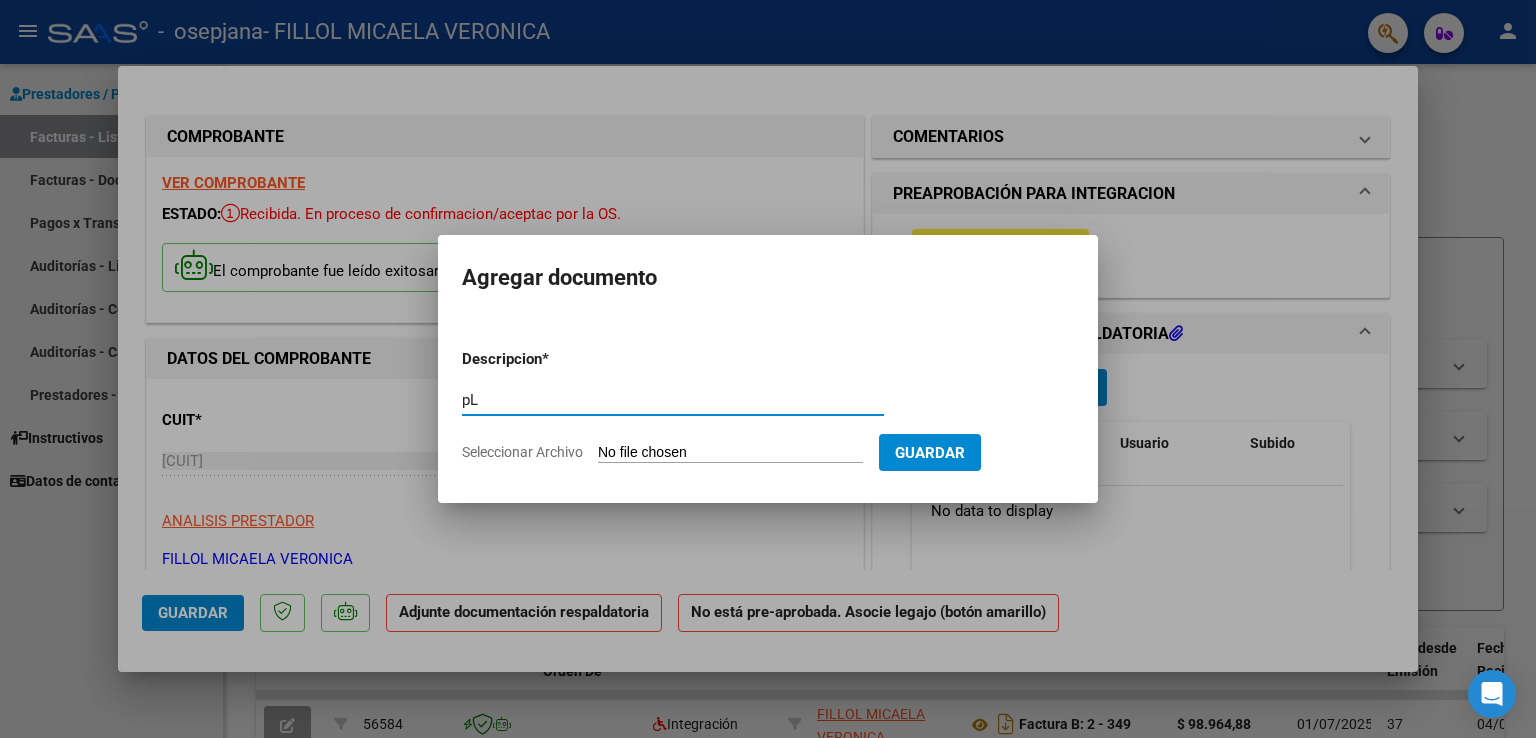 type on "p" 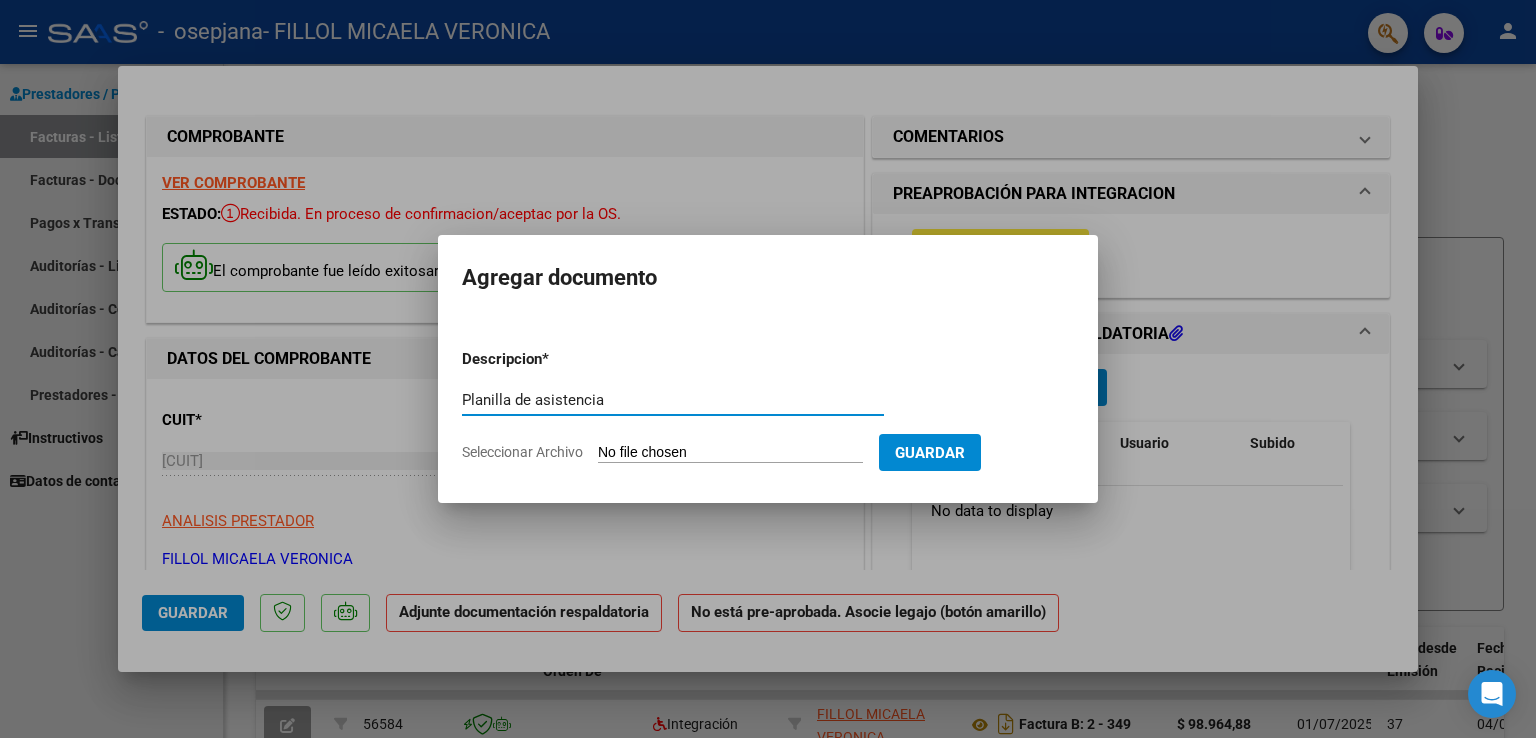 type on "Planilla de asistencia" 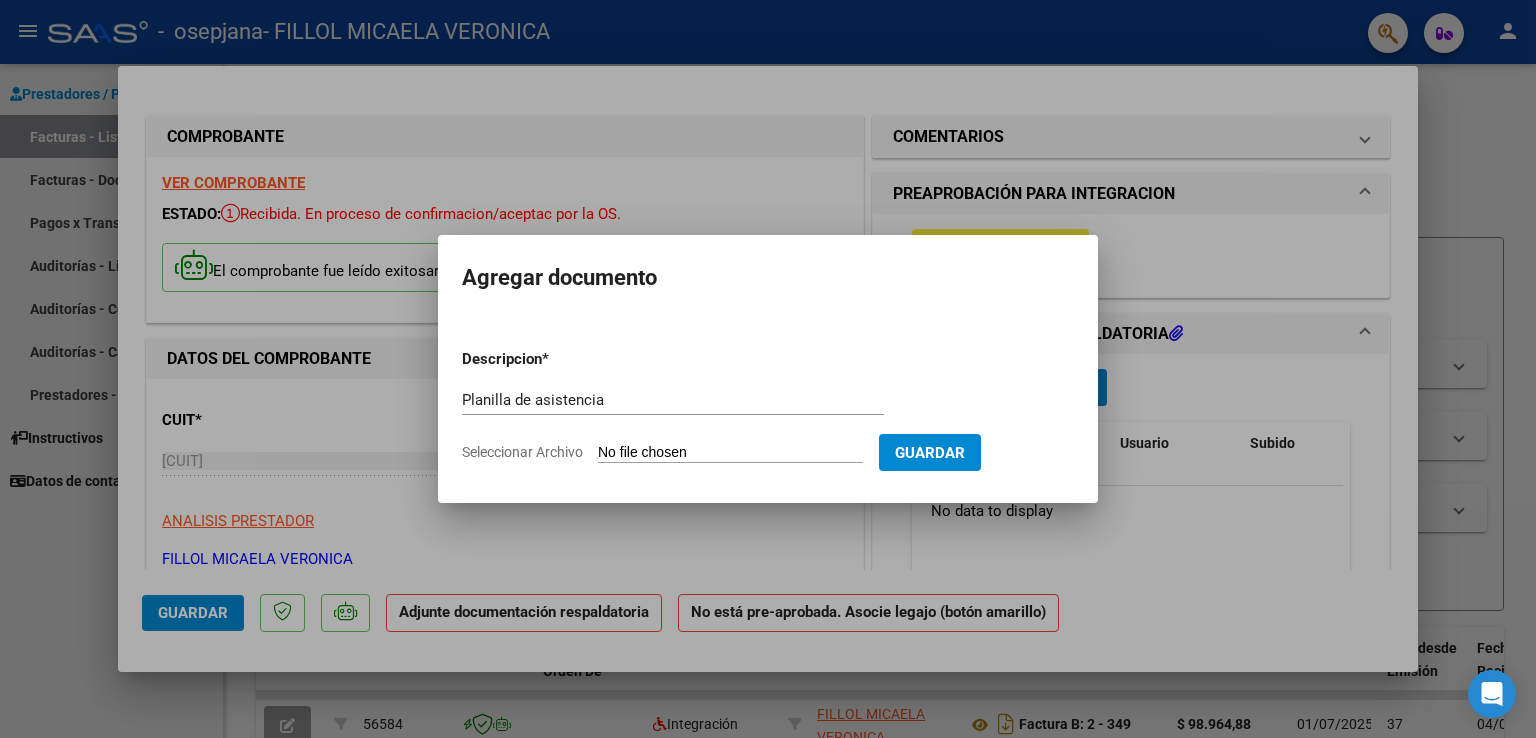 type on "C:\fakepath\Planilla de asistencia Gino Partesano julio.pdf" 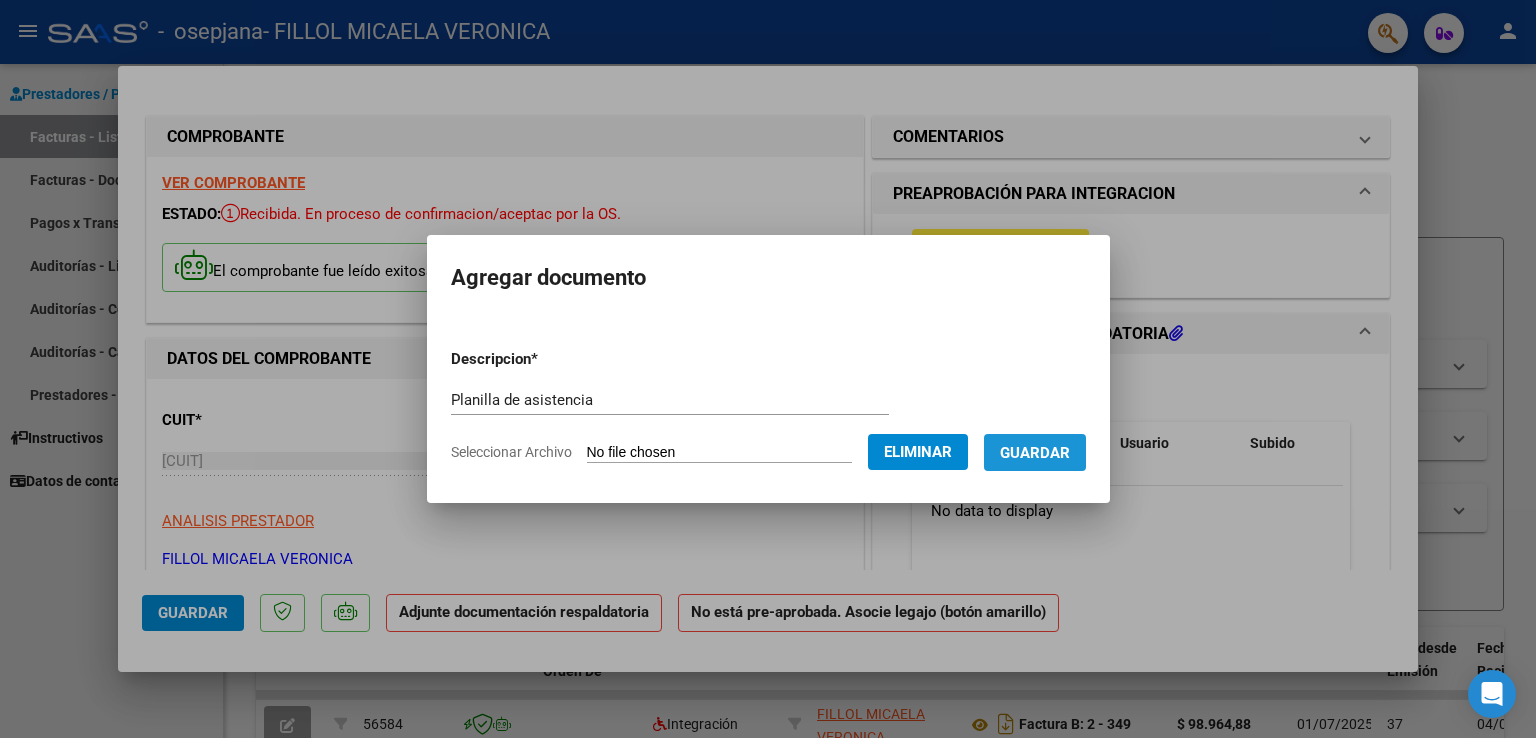 click on "Guardar" at bounding box center [1035, 453] 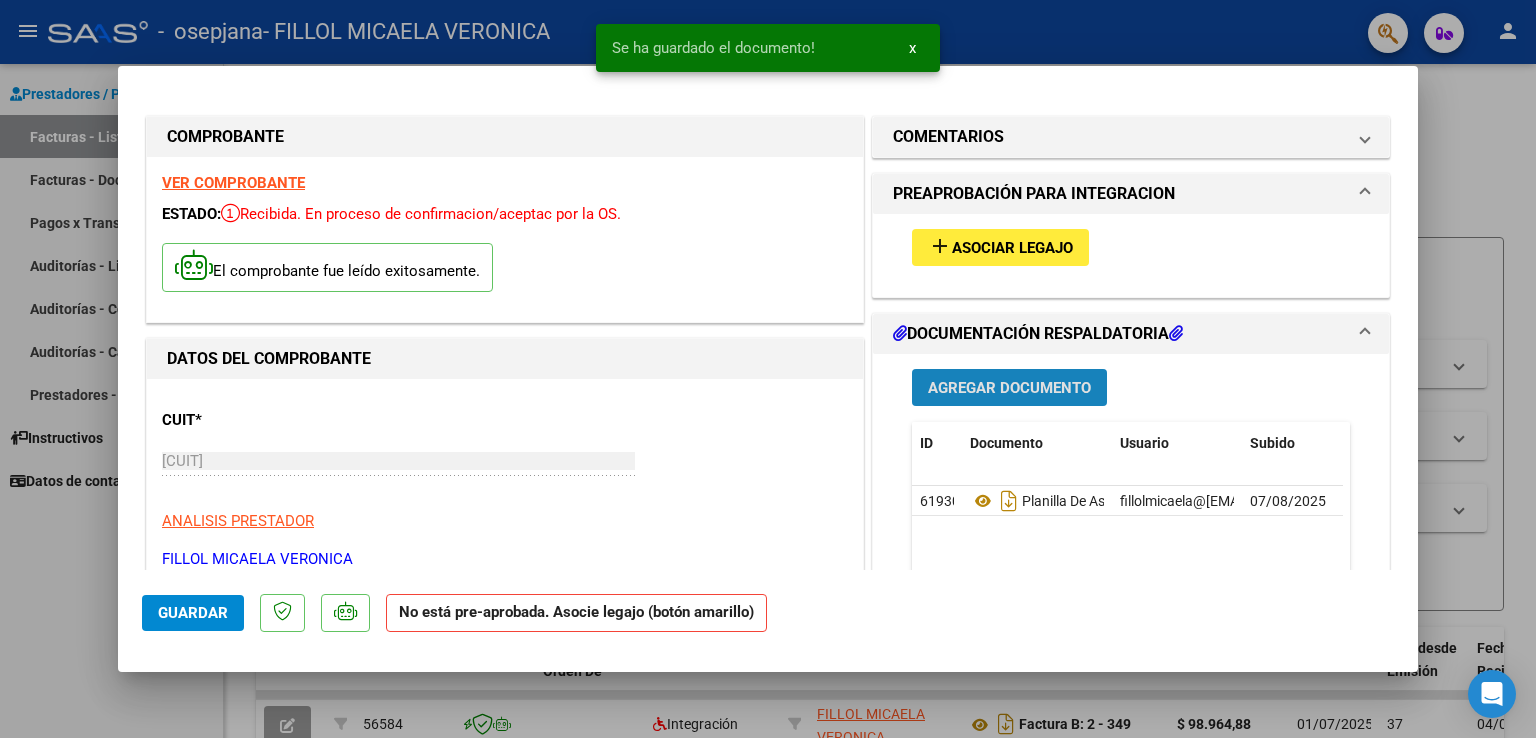 click on "Agregar Documento" at bounding box center [1009, 388] 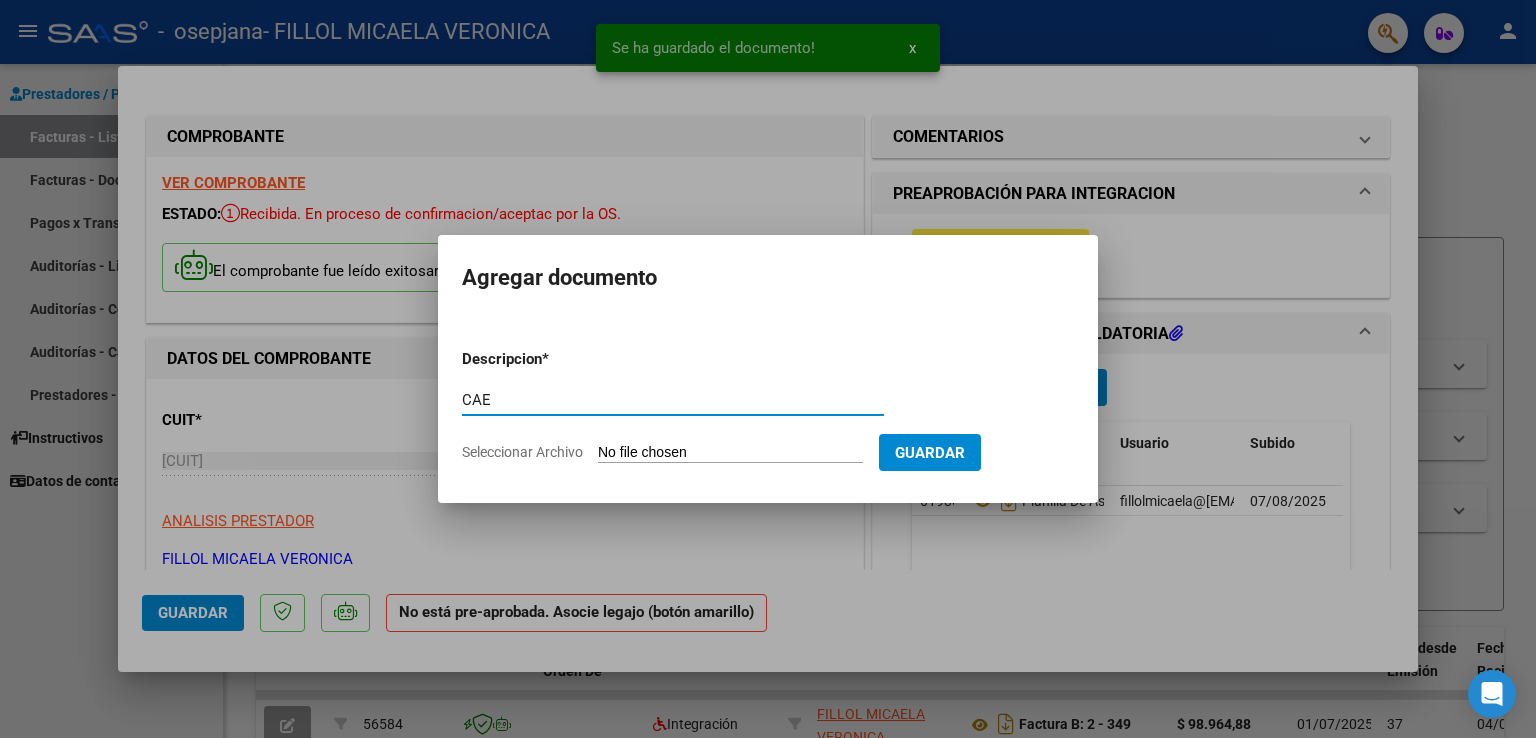 type on "CAE" 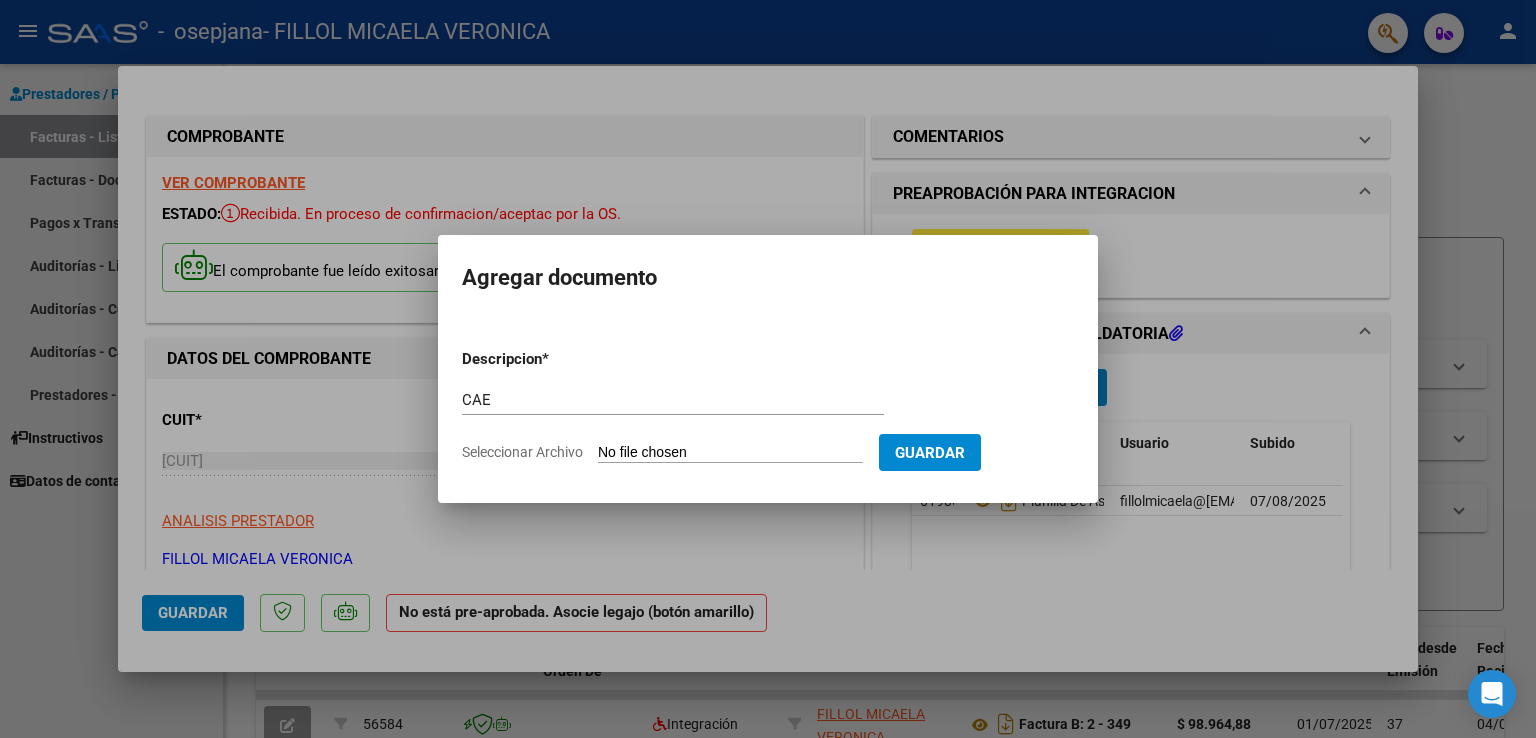 click on "Seleccionar Archivo" at bounding box center (730, 453) 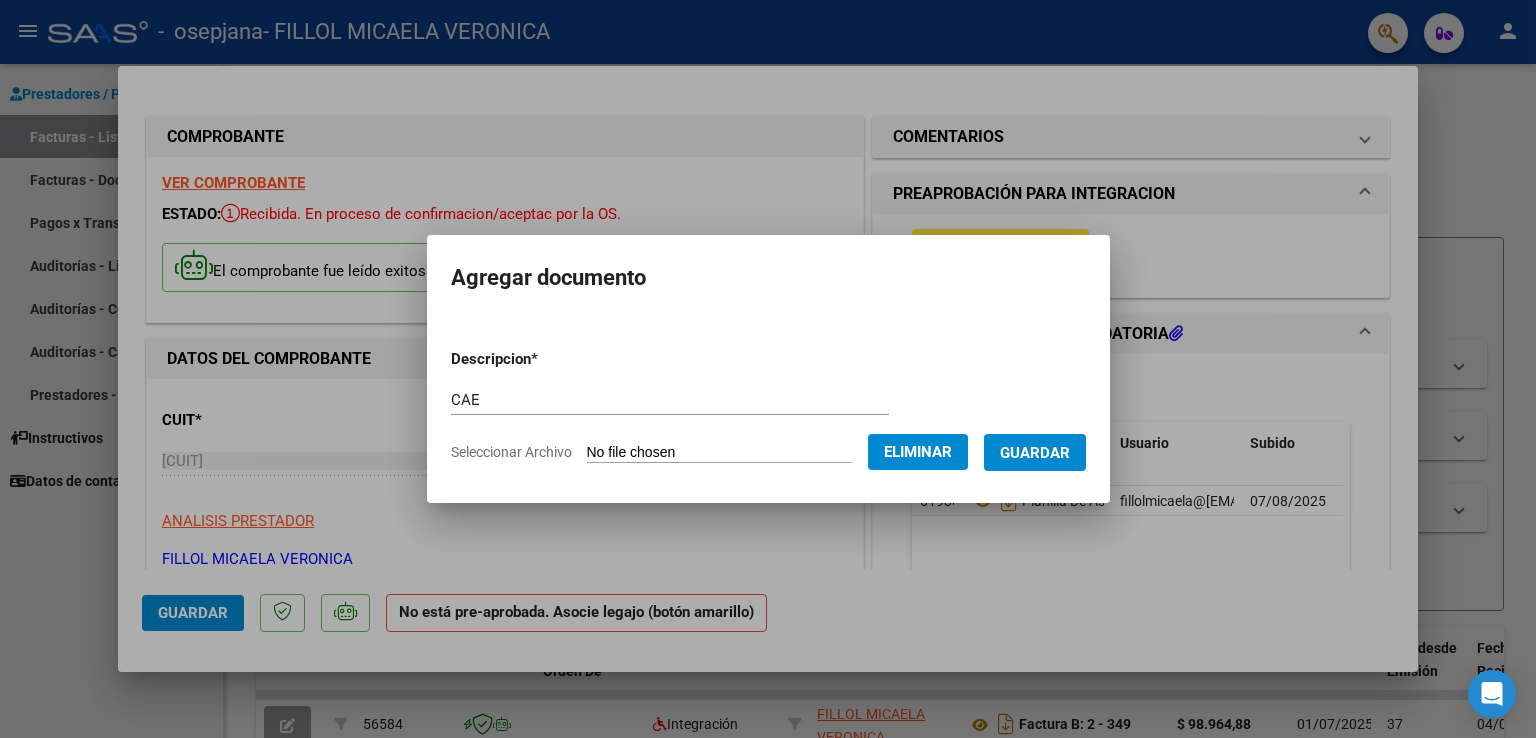 click on "Guardar" at bounding box center (1035, 453) 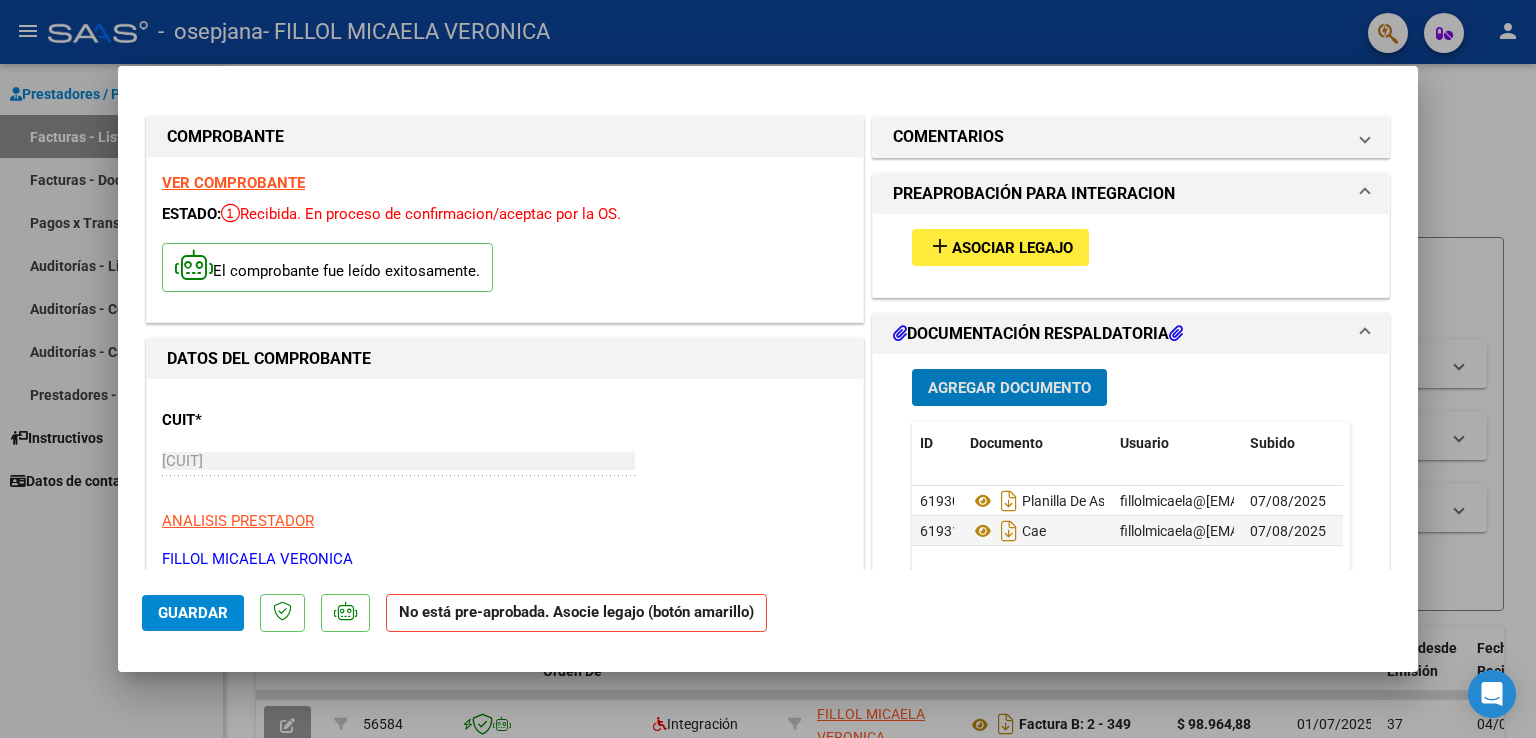 click on "Agregar Documento" at bounding box center (1009, 388) 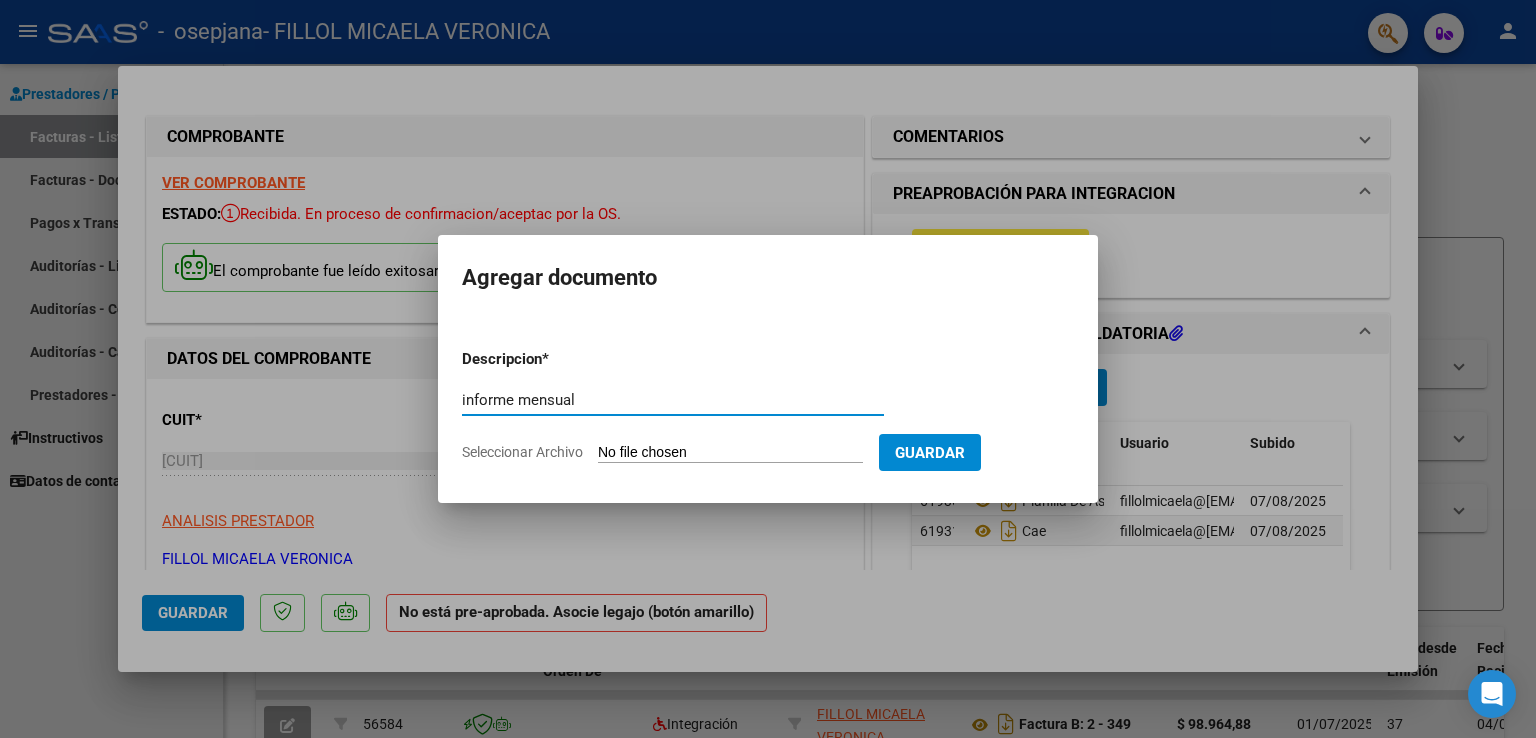 type on "informe mensual" 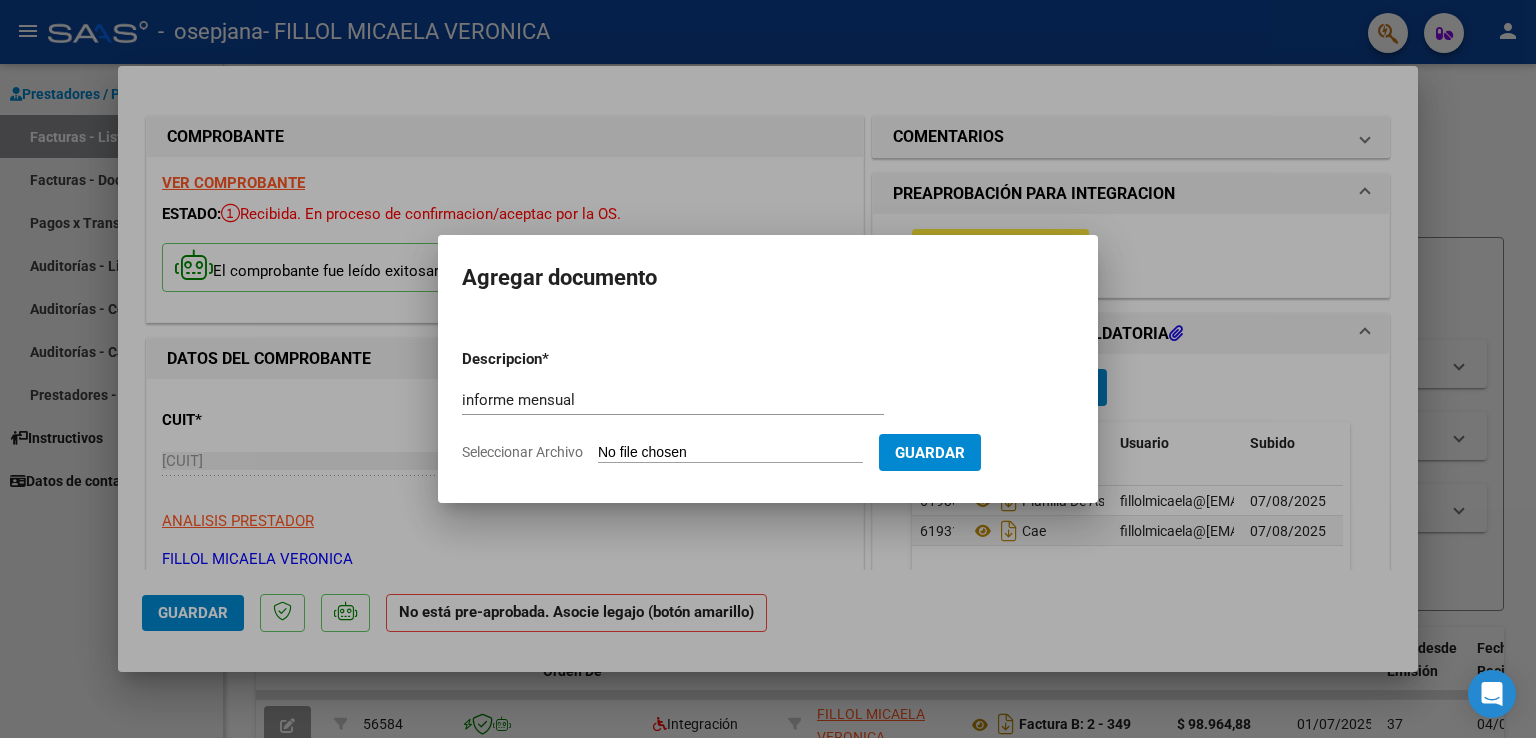 type on "C:\fakepath\Gino Partesano - informe mensual.pdf" 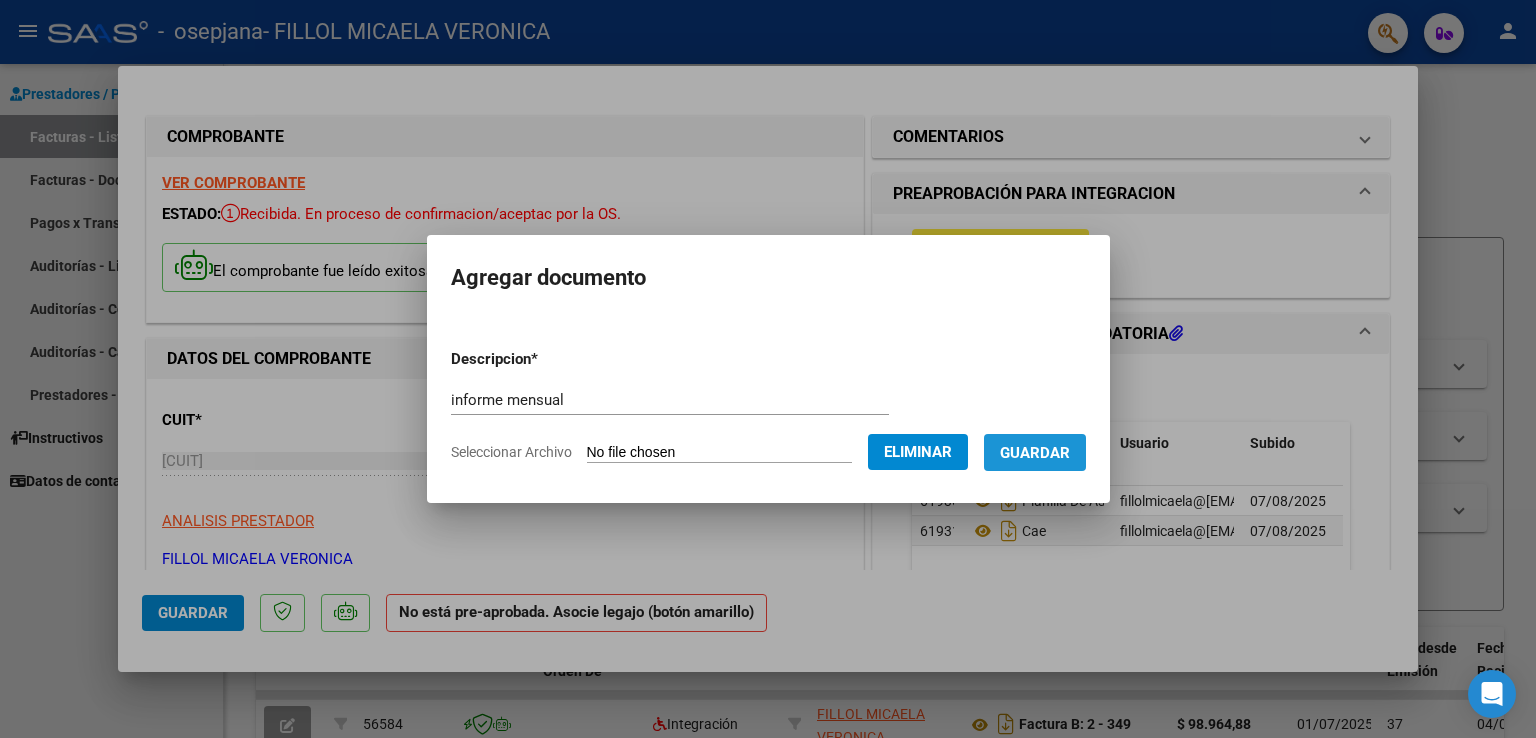click on "Guardar" at bounding box center [1035, 453] 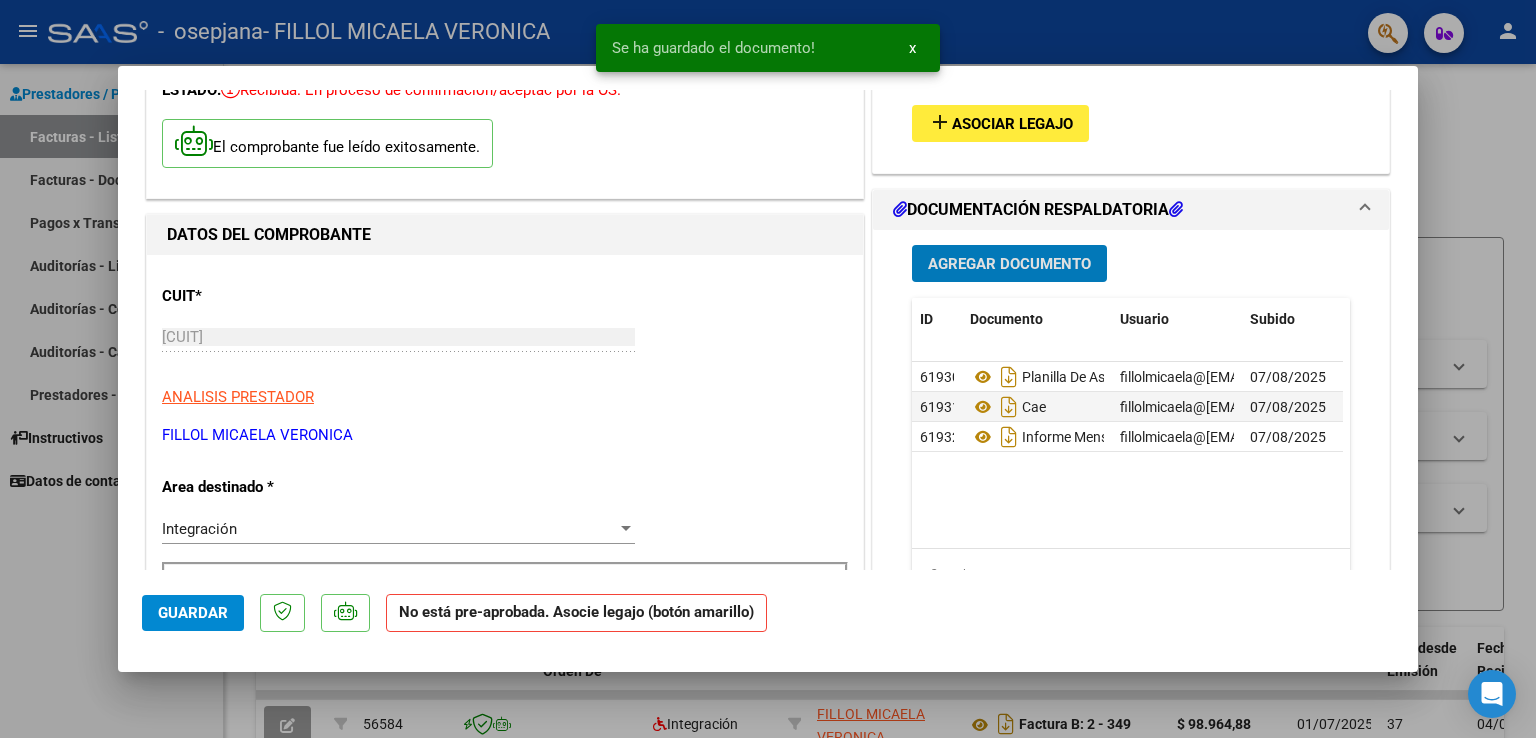 scroll, scrollTop: 200, scrollLeft: 0, axis: vertical 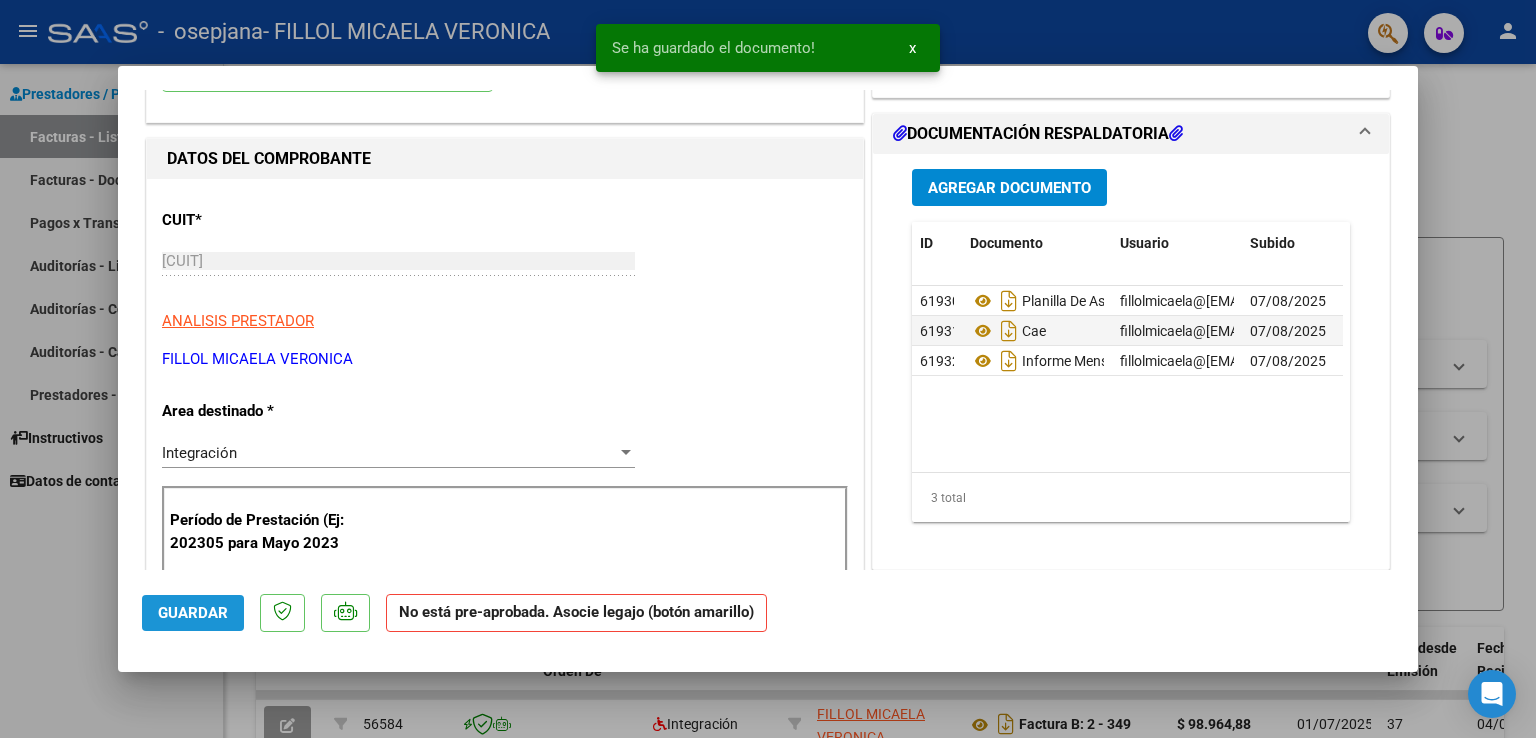 click on "Guardar" 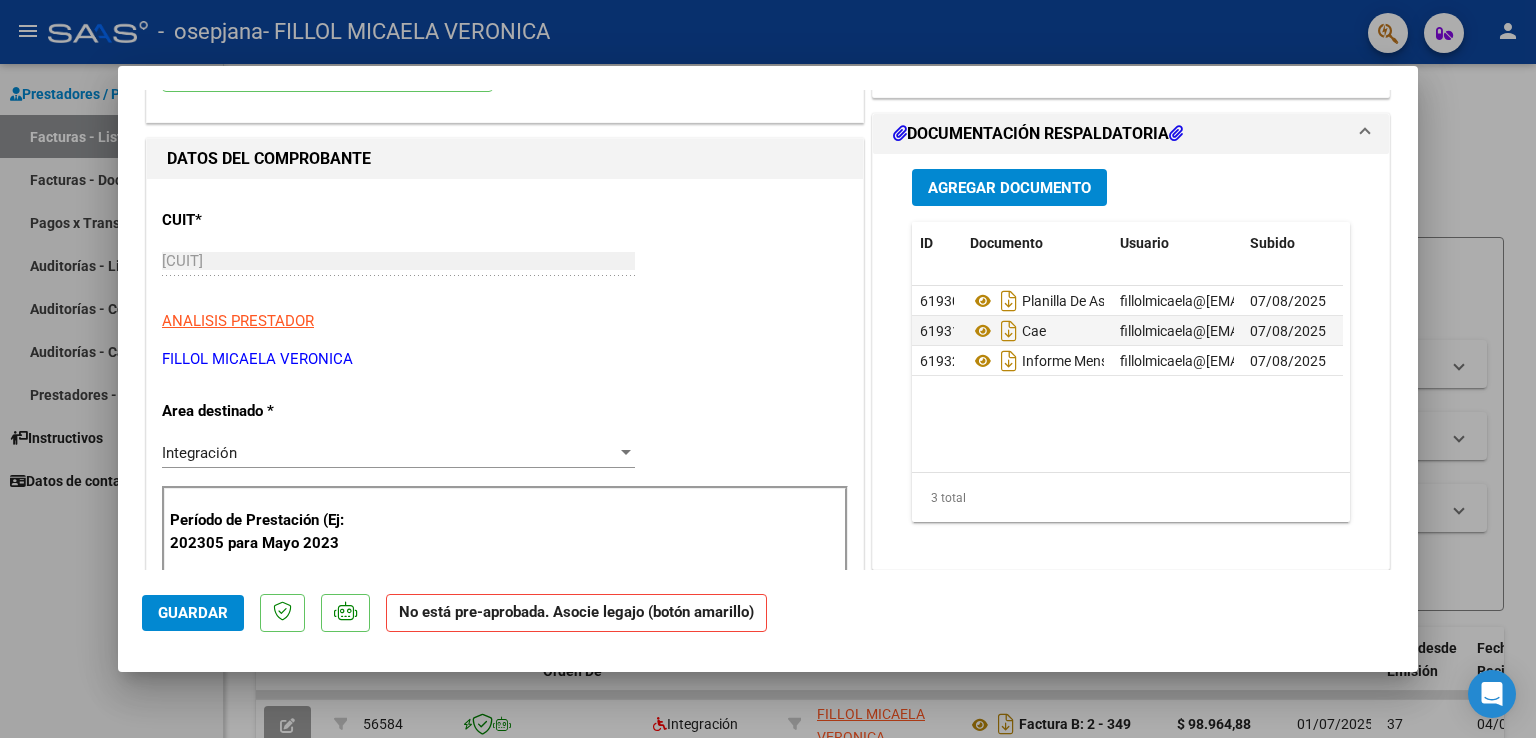 drag, startPoint x: 915, startPoint y: 47, endPoint x: 912, endPoint y: 57, distance: 10.440307 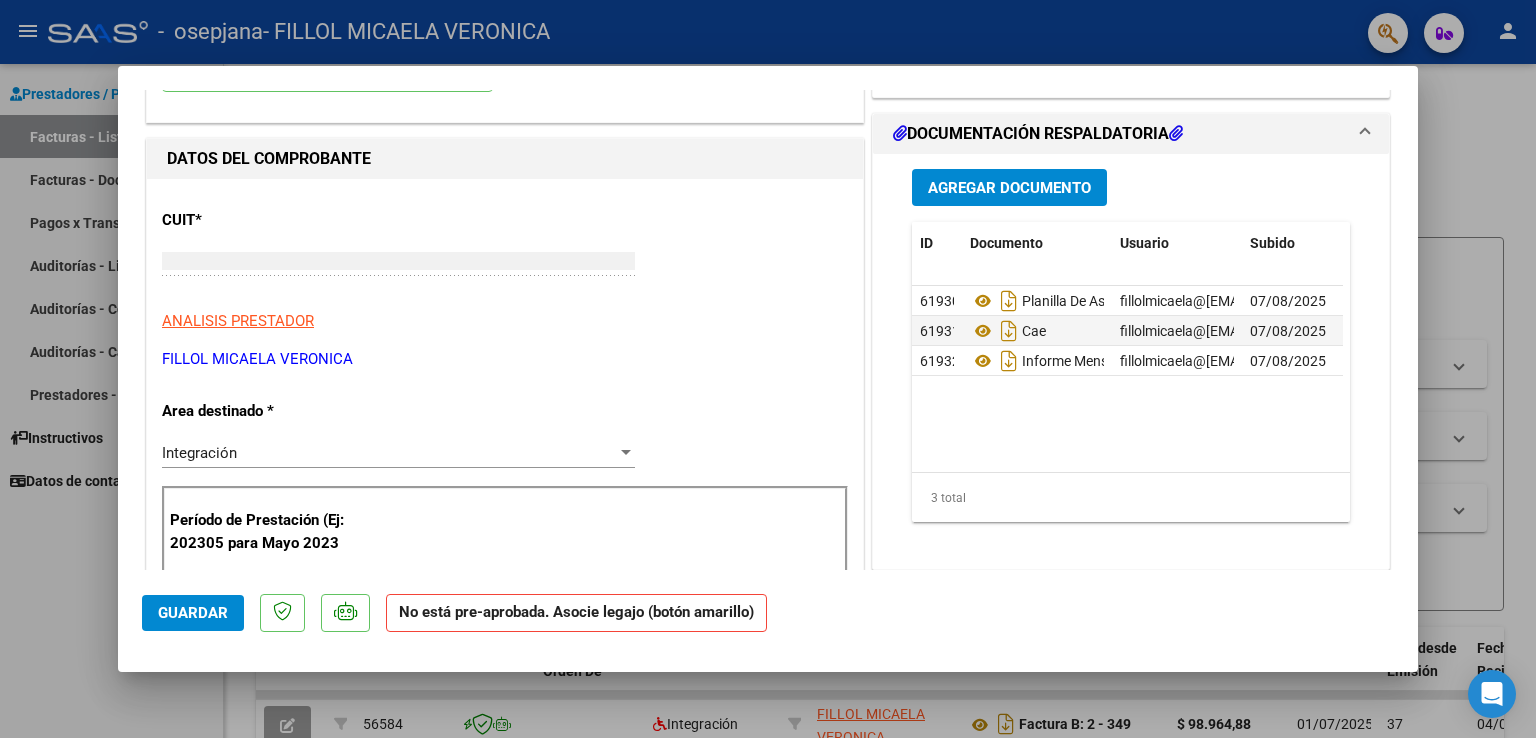 scroll, scrollTop: 0, scrollLeft: 0, axis: both 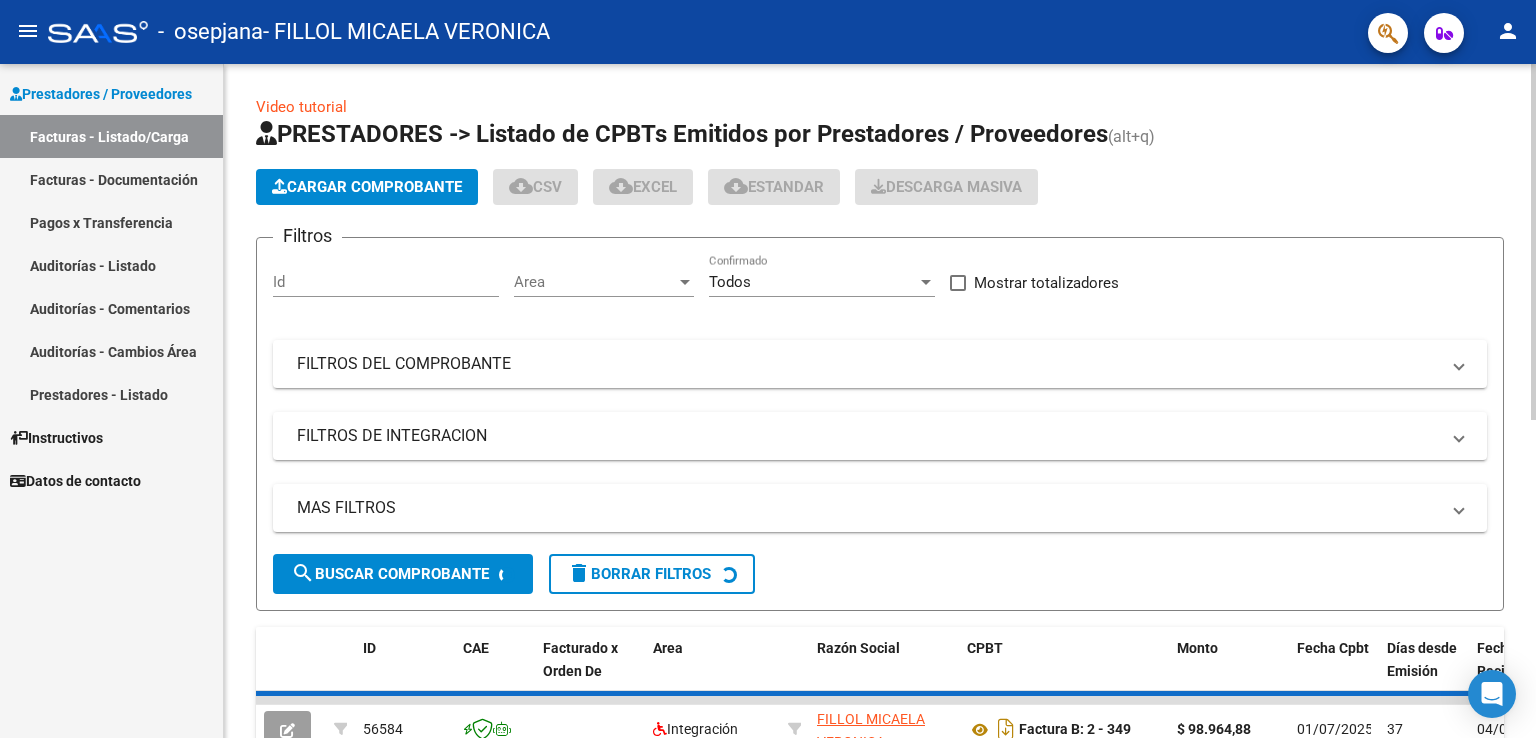 click on "Cargar Comprobante" 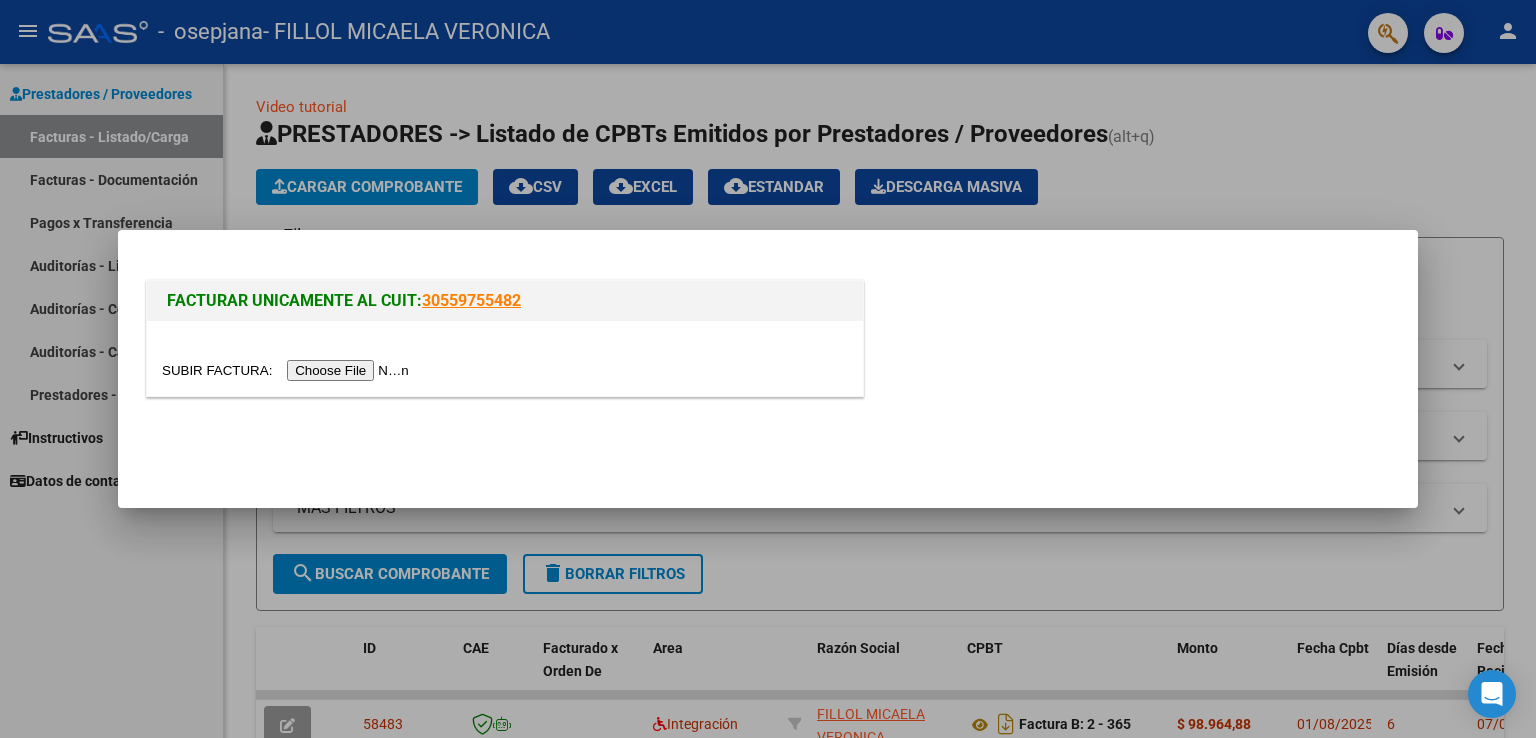 click at bounding box center (288, 370) 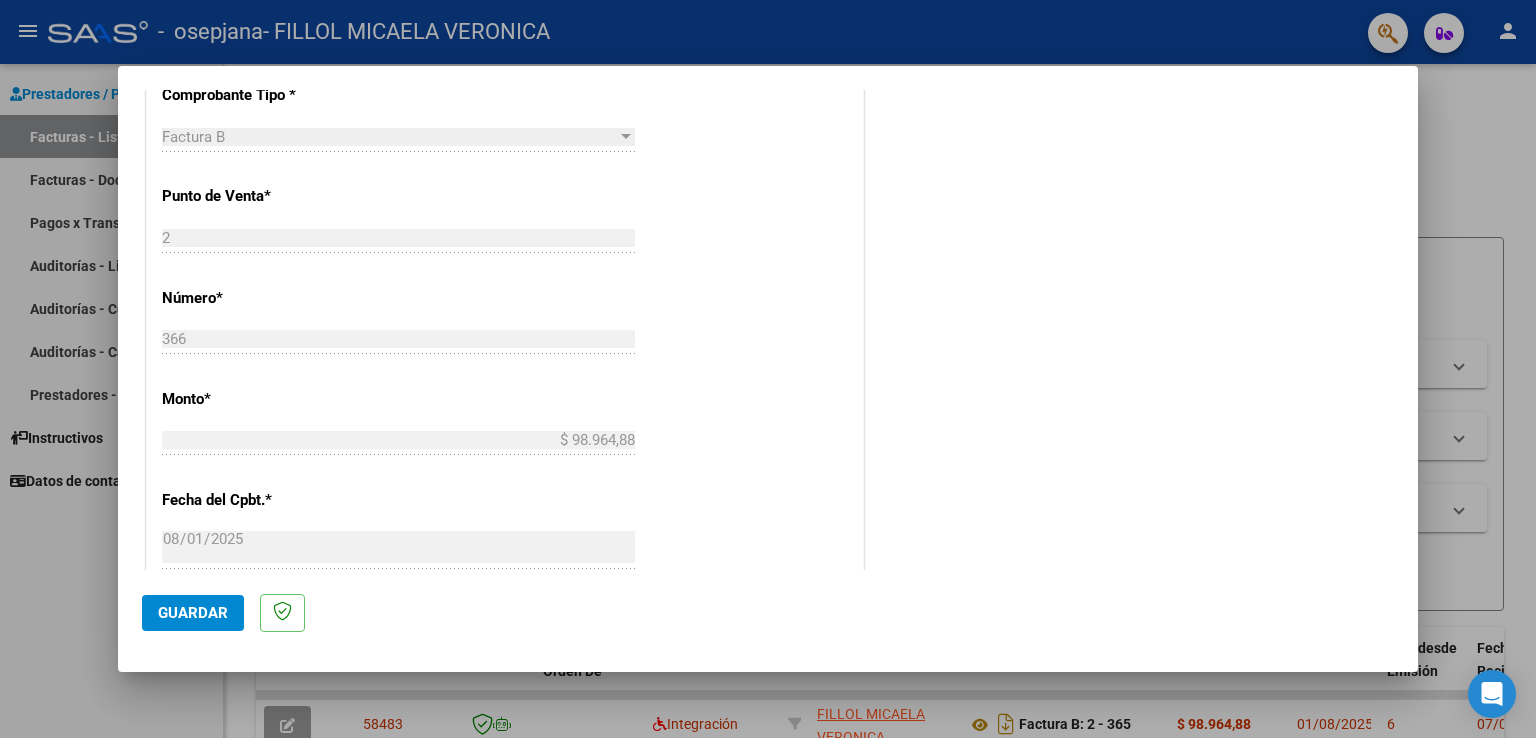 scroll, scrollTop: 400, scrollLeft: 0, axis: vertical 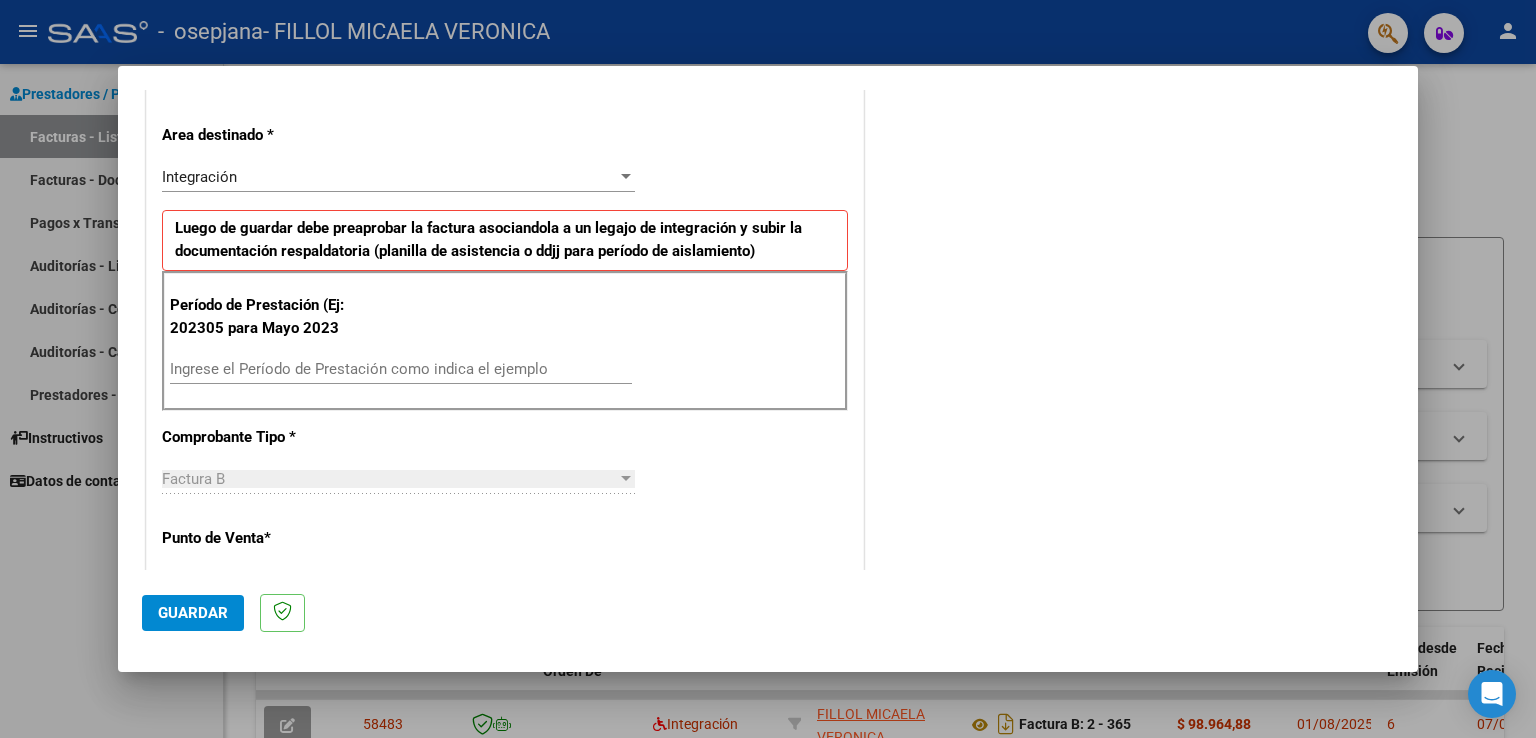 click on "Ingrese el Período de Prestación como indica el ejemplo" at bounding box center (401, 369) 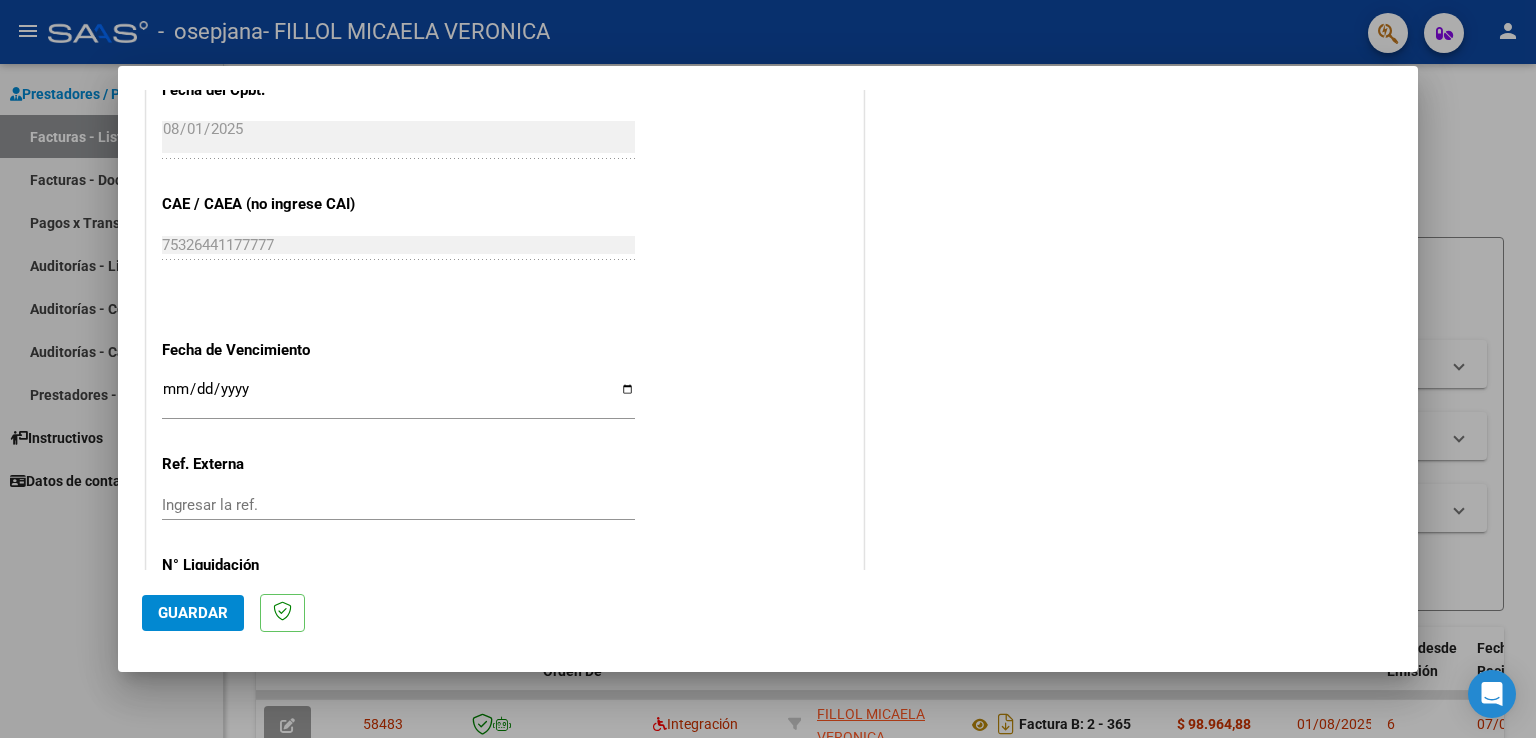 scroll, scrollTop: 1240, scrollLeft: 0, axis: vertical 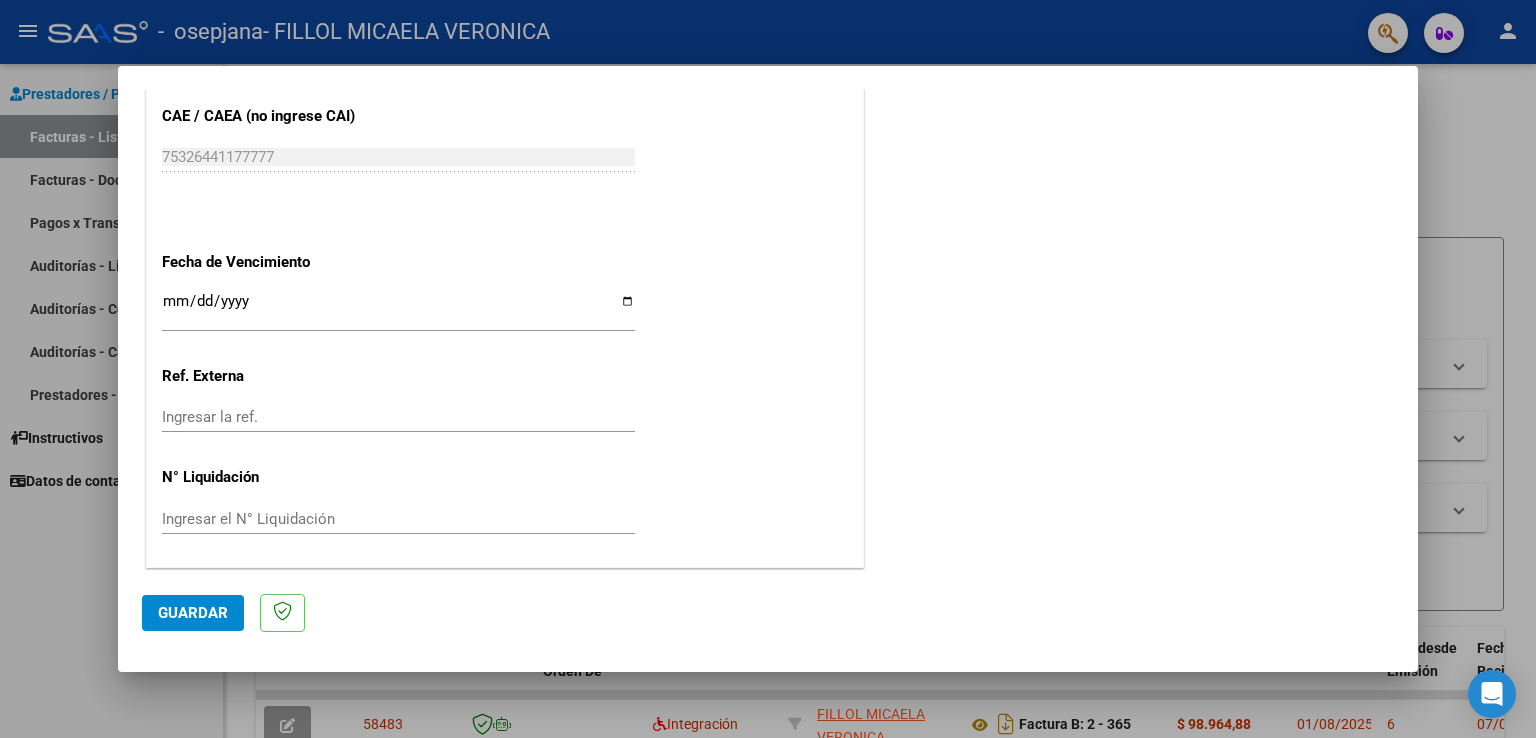 type on "202507" 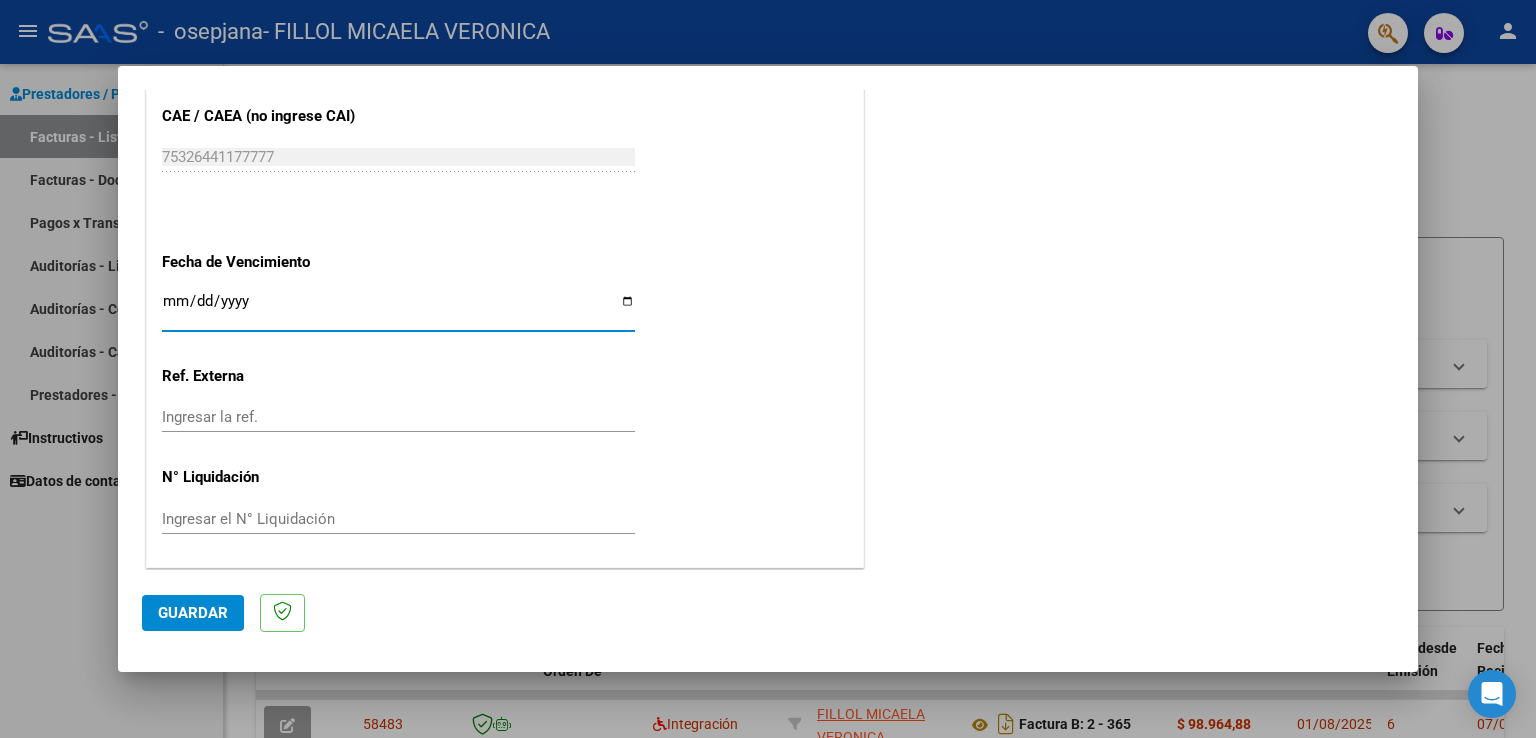 click on "Ingresar la fecha" at bounding box center (398, 309) 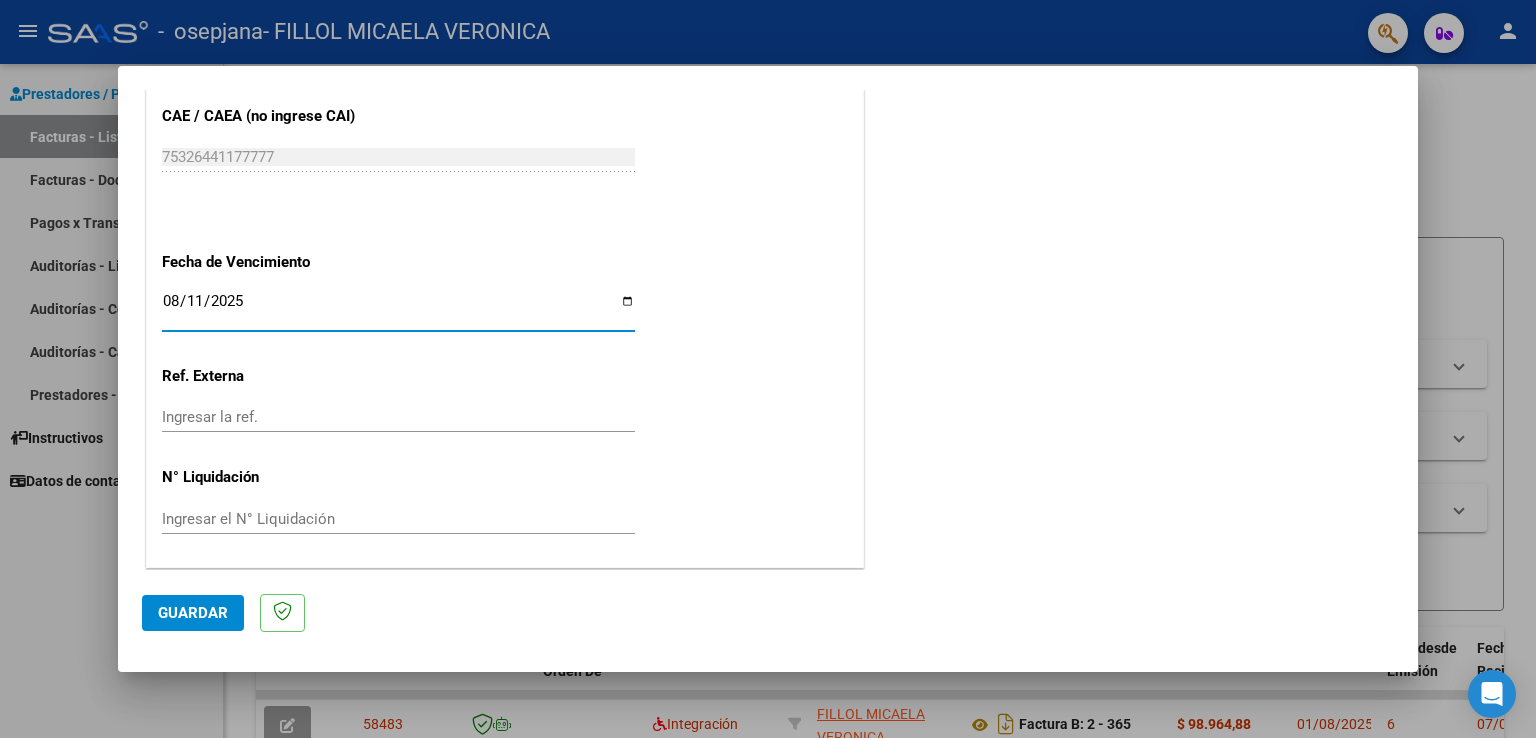 type on "2025-08-11" 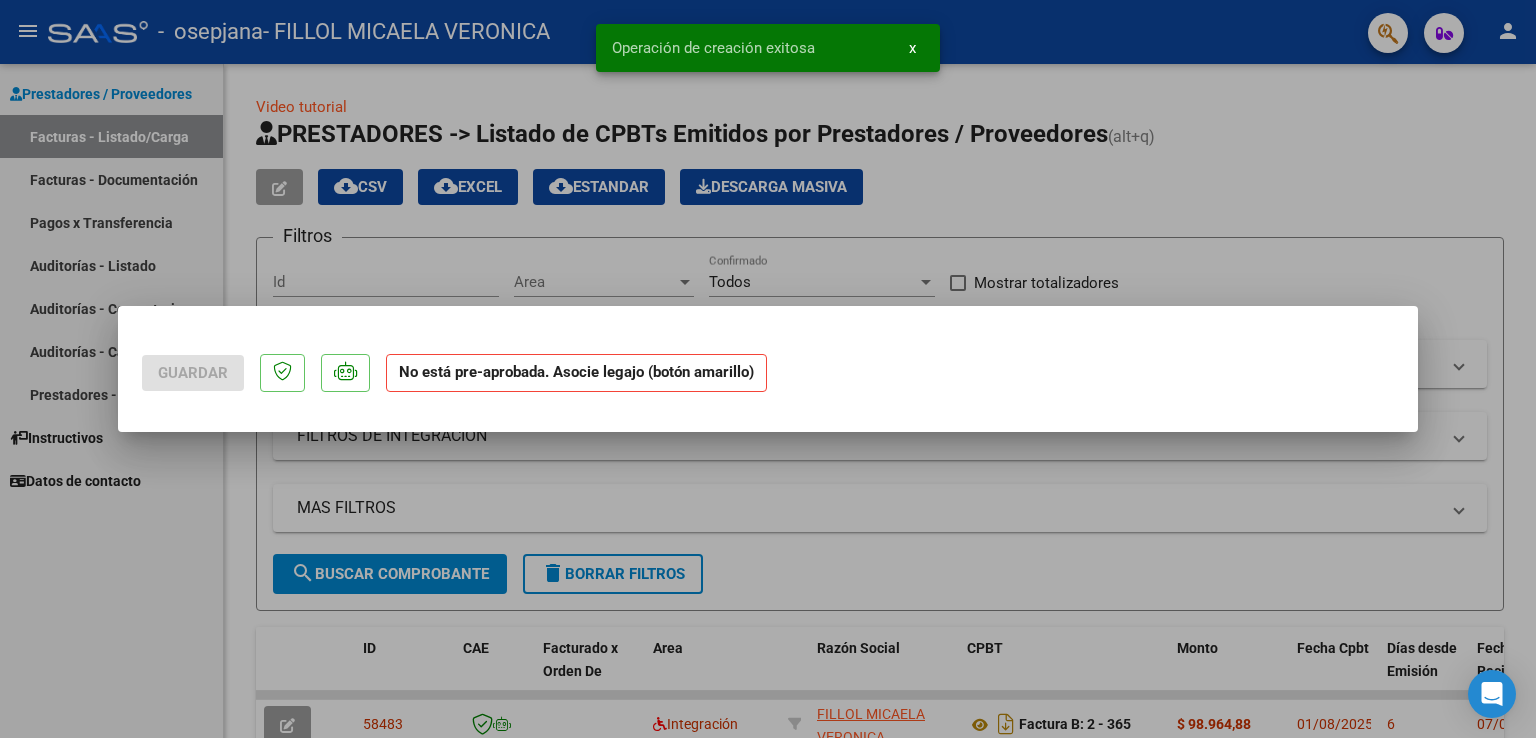 scroll, scrollTop: 0, scrollLeft: 0, axis: both 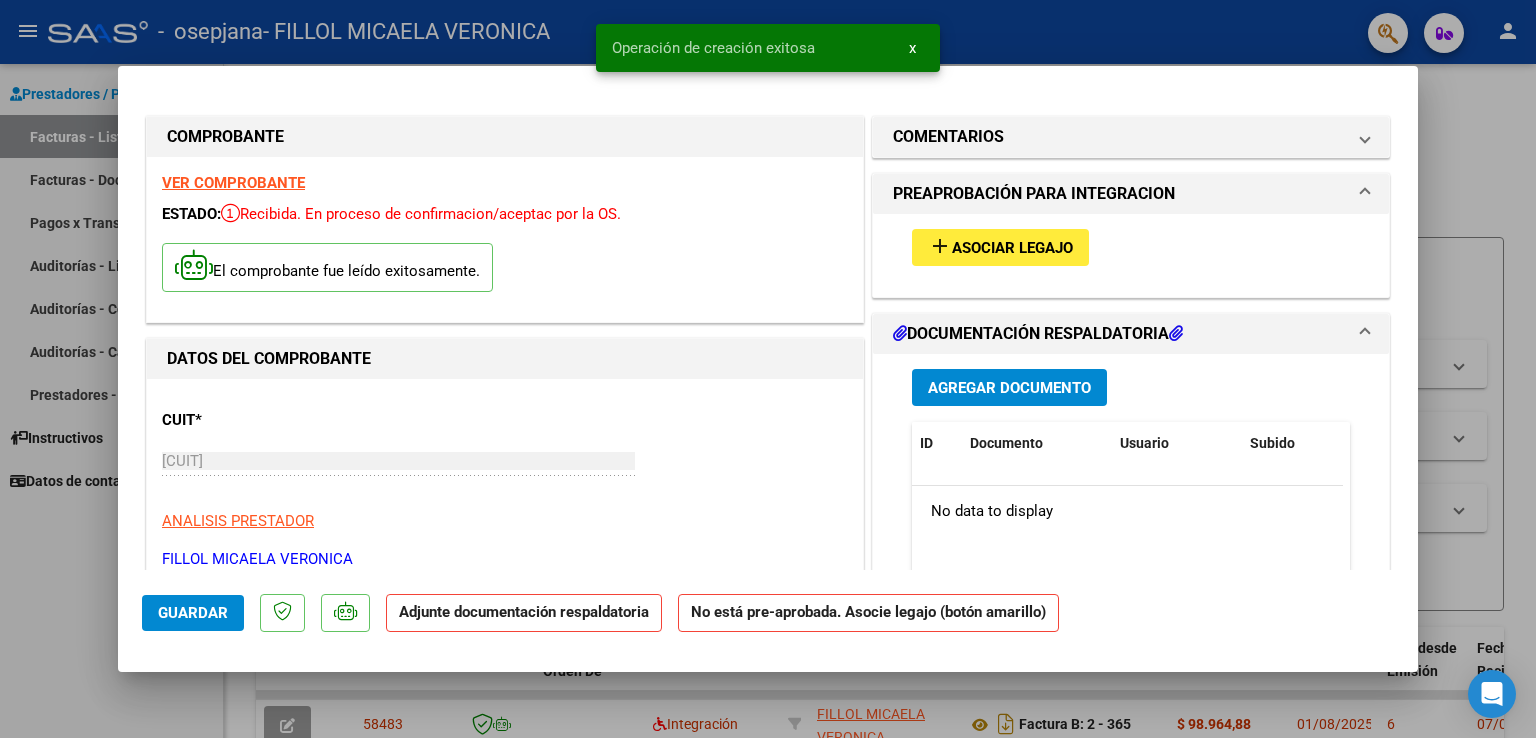 click on "Agregar Documento" at bounding box center [1009, 388] 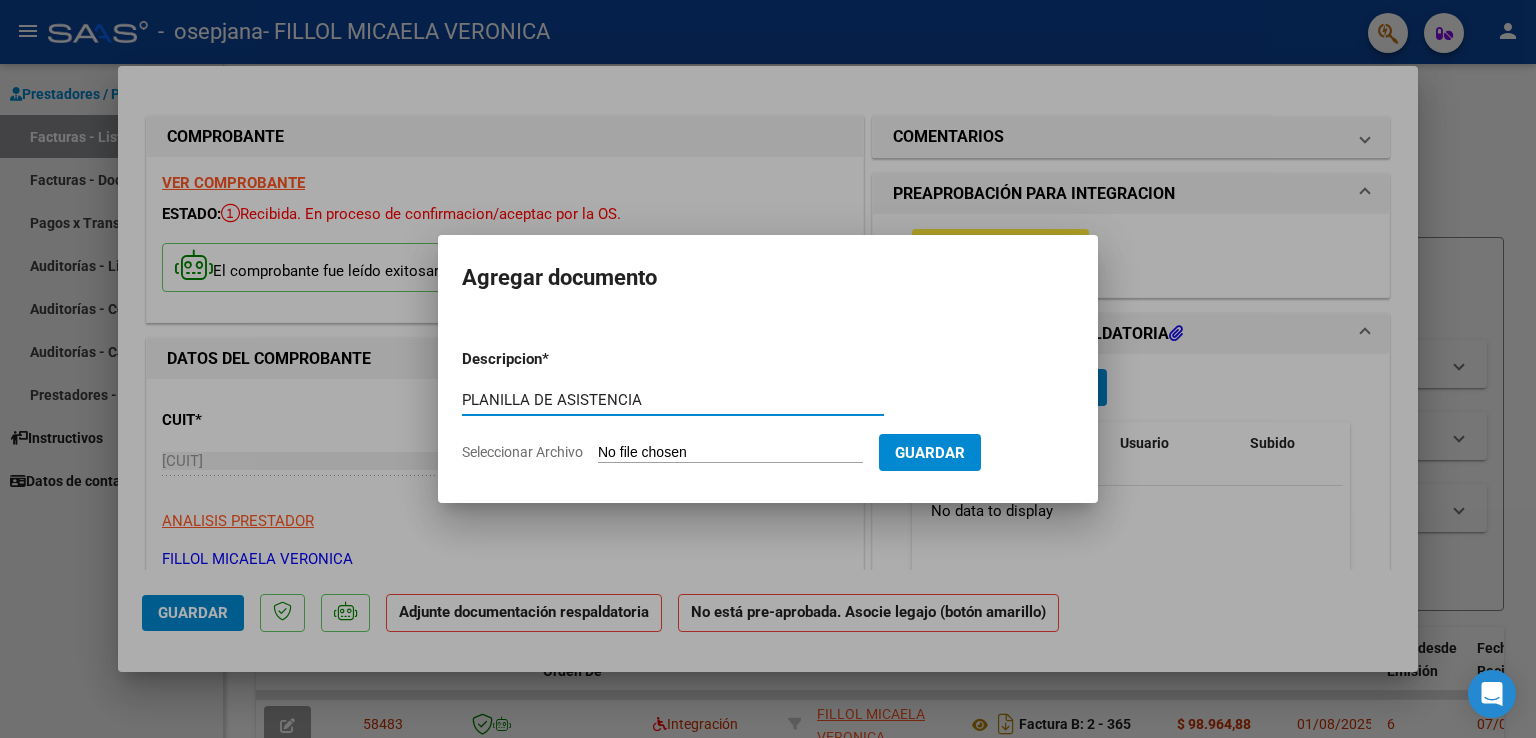 type on "PLANILLA DE ASISTENCIA" 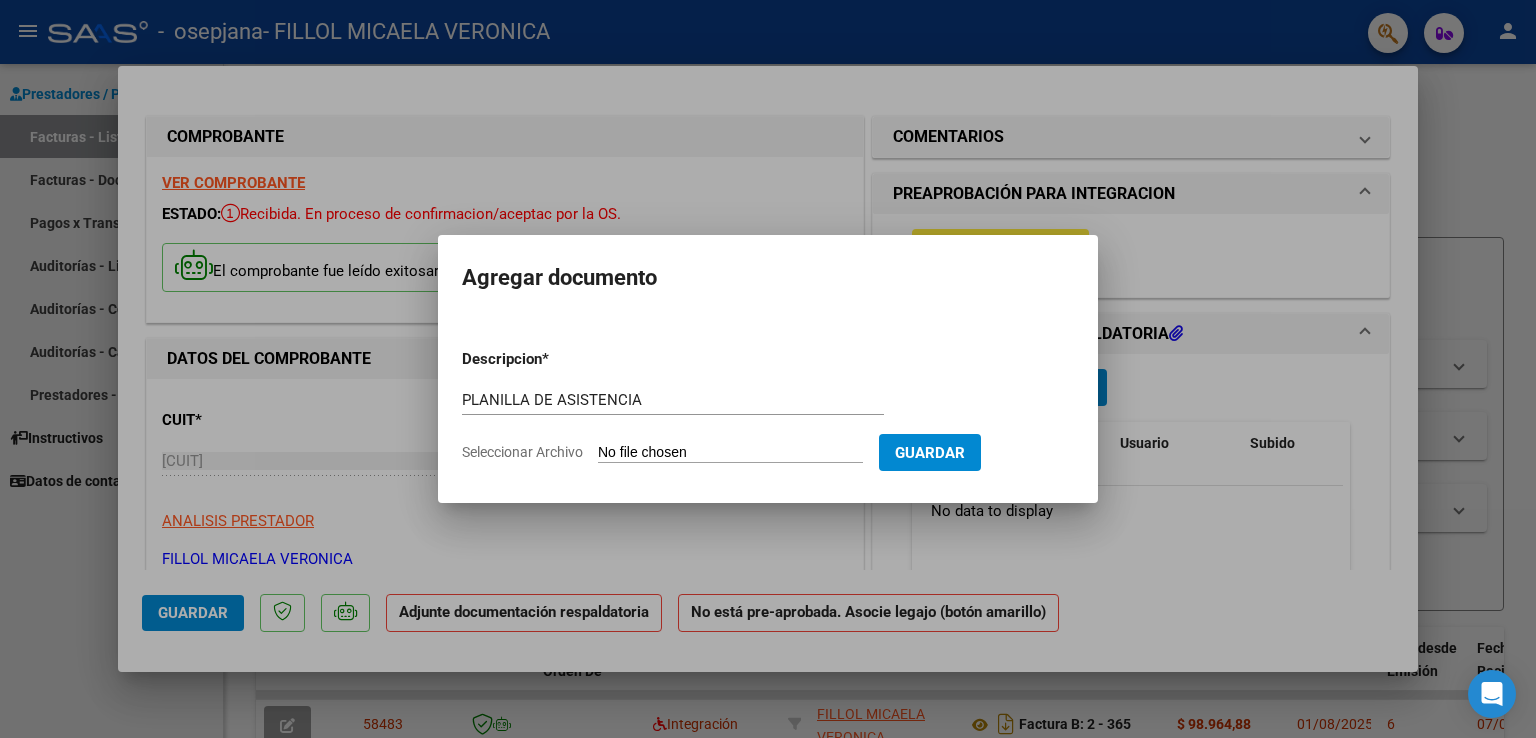 click on "Seleccionar Archivo" 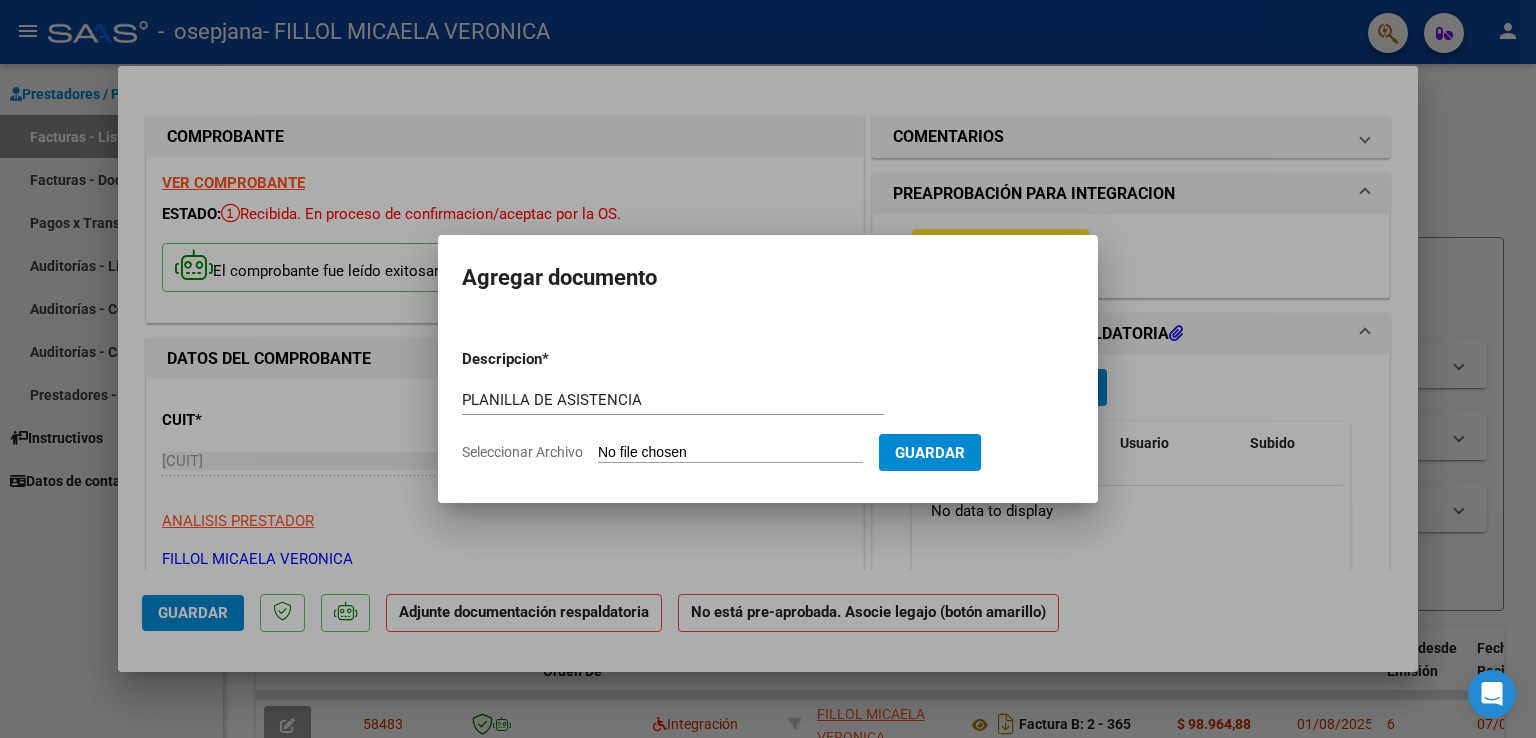 type on "C:\fakepath\Planilla de asistencia Dante Partesano julio.pdf" 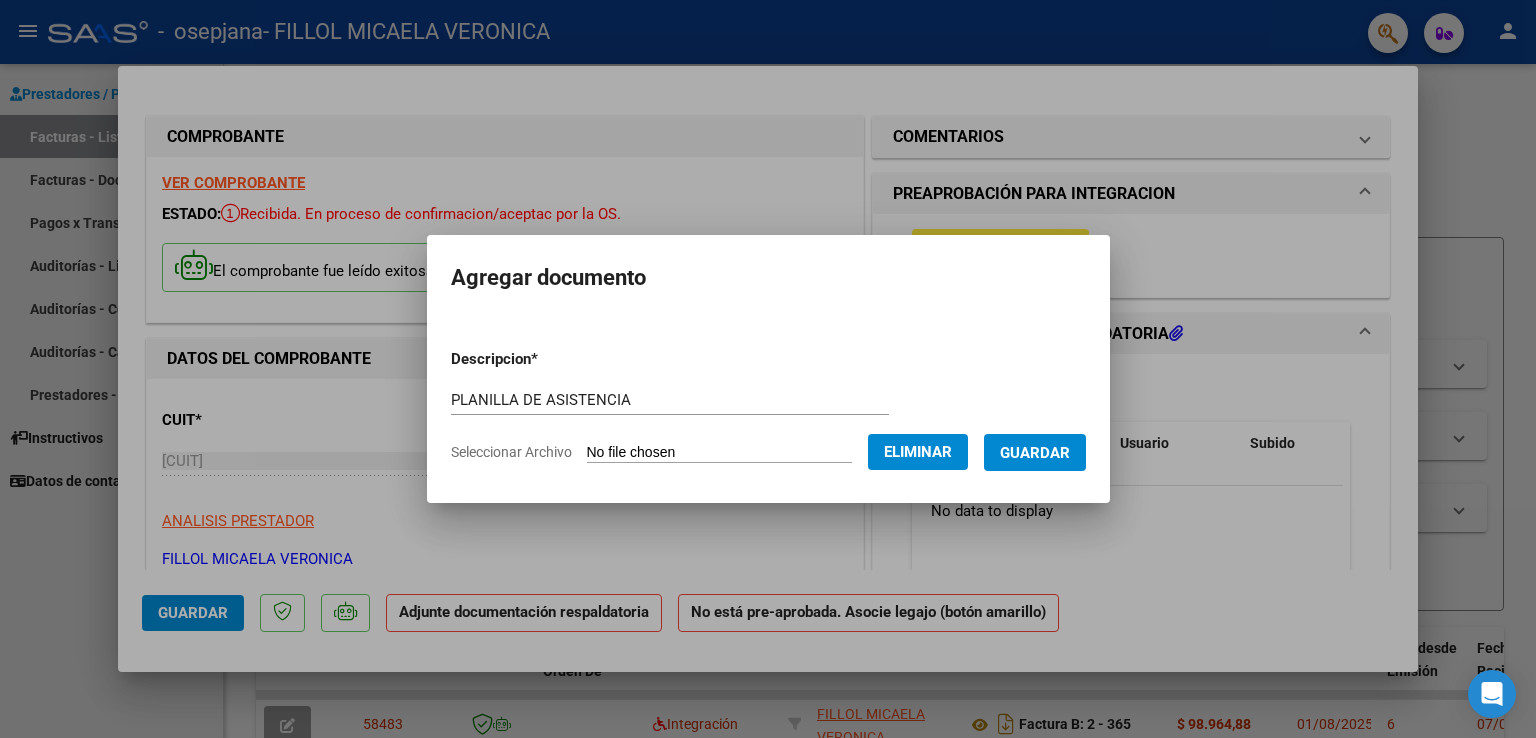 click on "Guardar" at bounding box center (1035, 453) 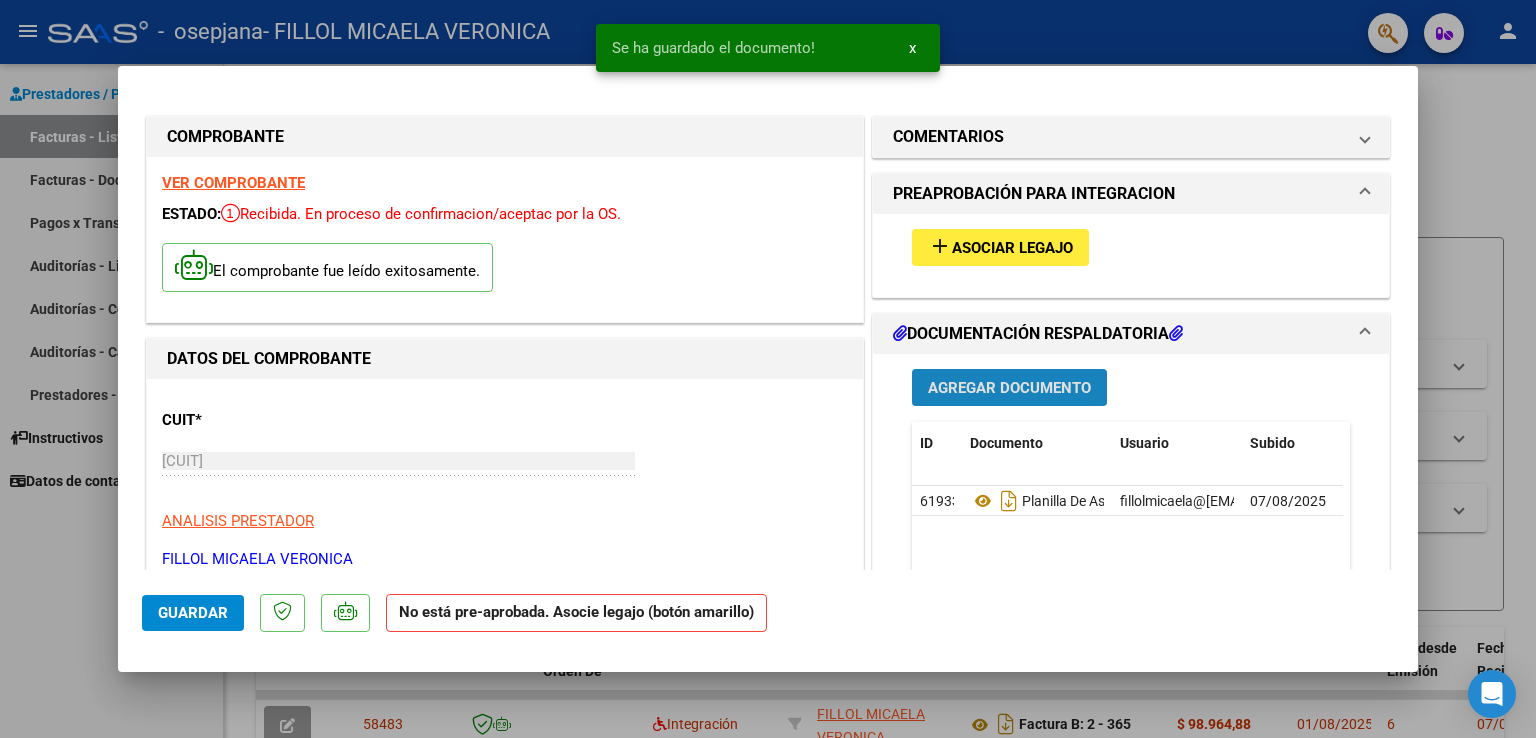click on "Agregar Documento" at bounding box center [1009, 388] 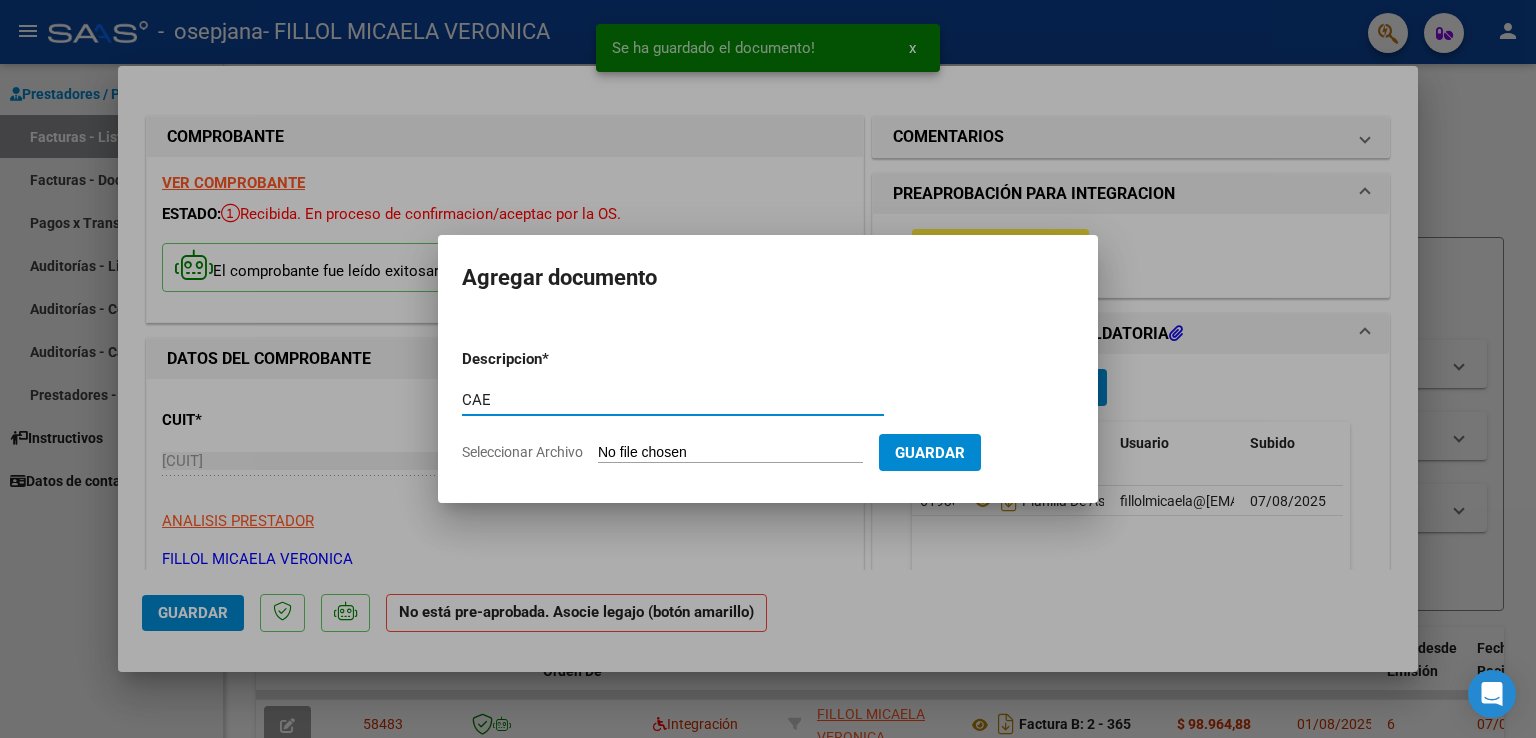 type on "CAE" 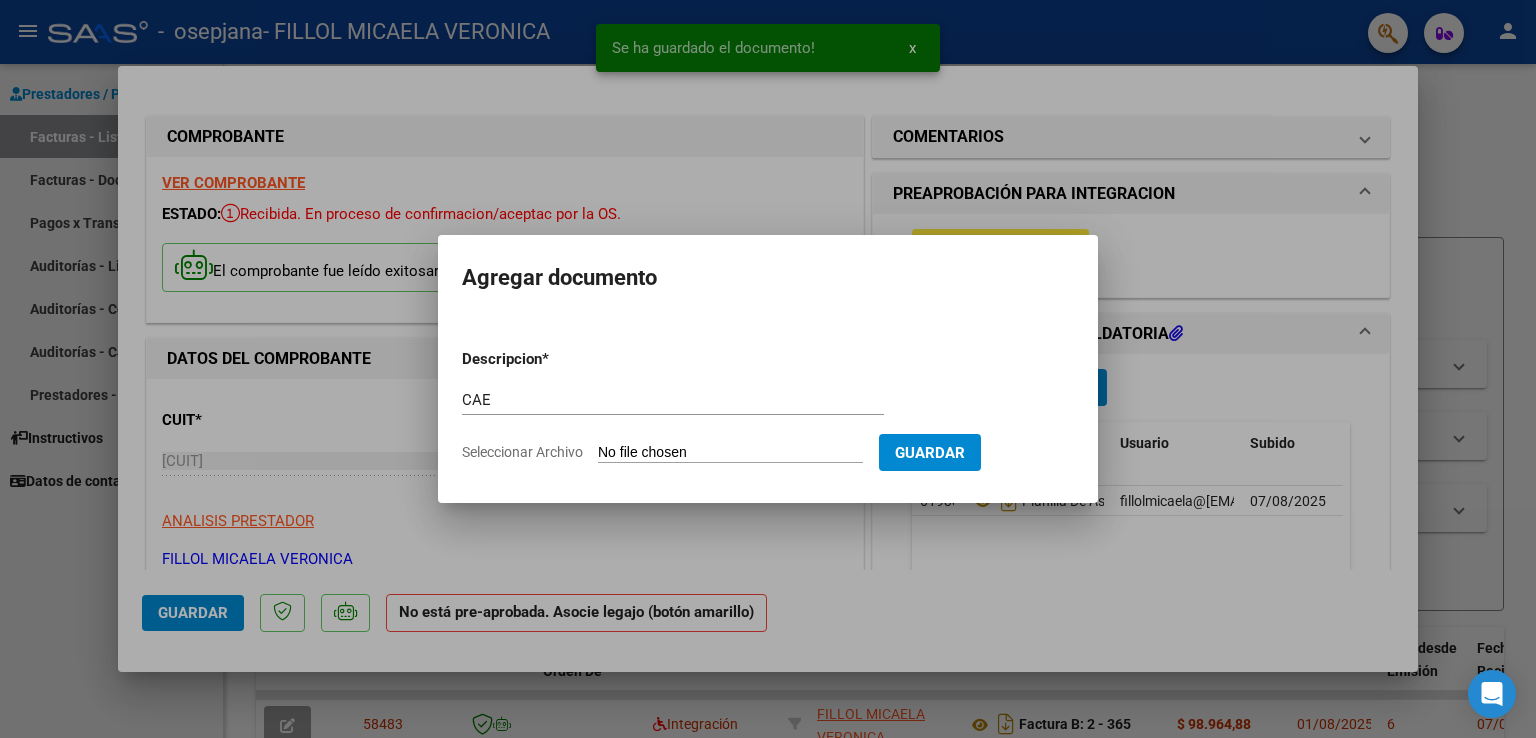 click on "Seleccionar Archivo" at bounding box center (730, 453) 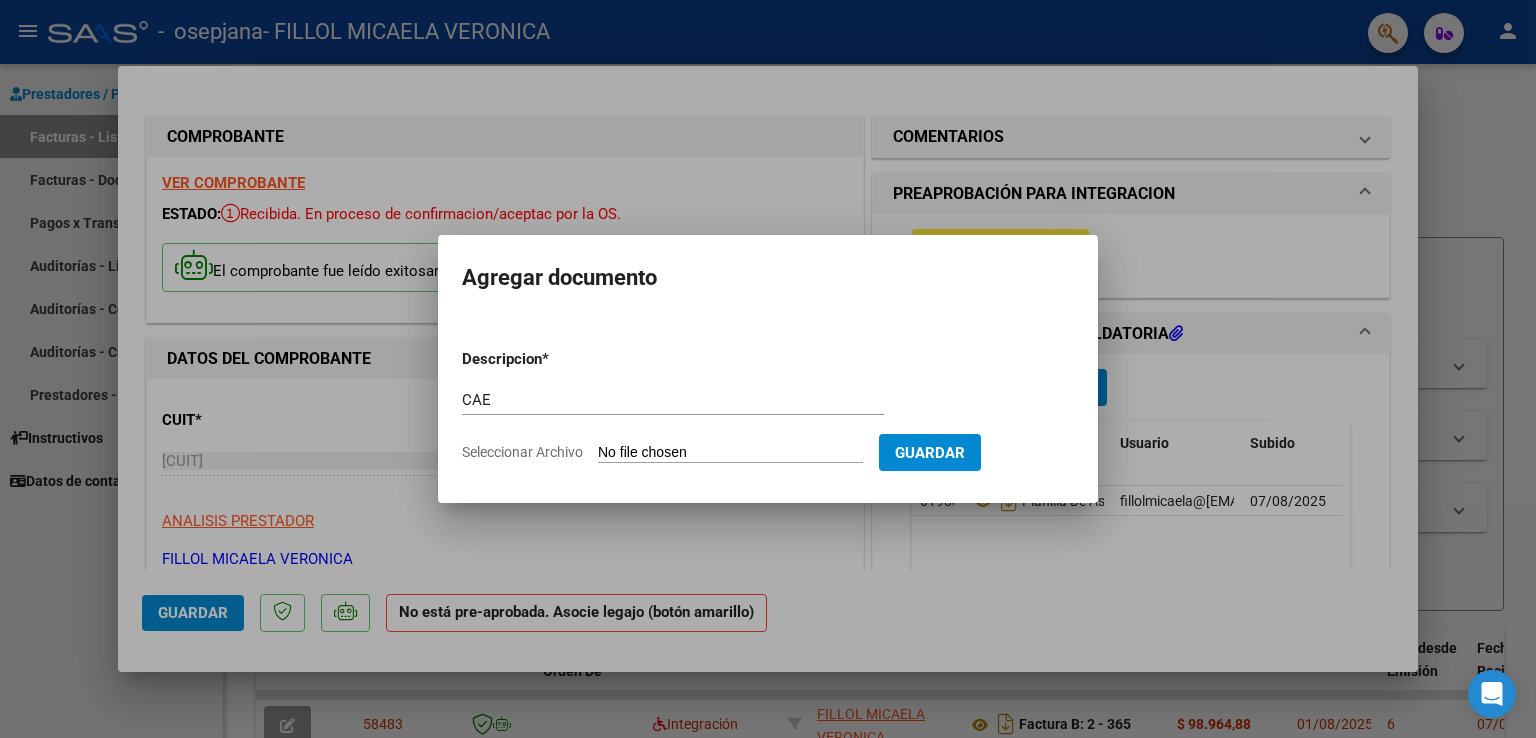 type on "C:\fakepath\CAE DANTE.pdf" 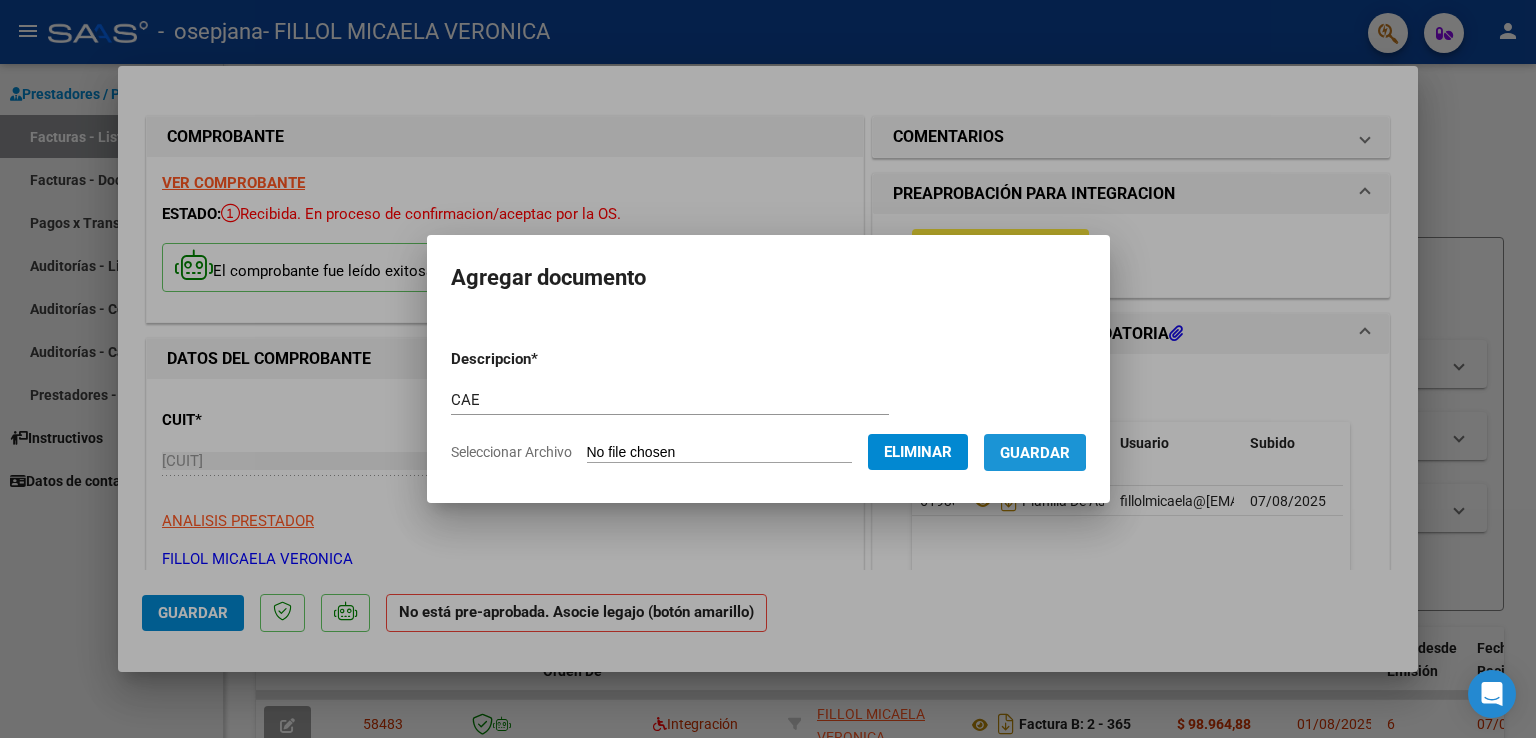 click on "Guardar" at bounding box center (1035, 453) 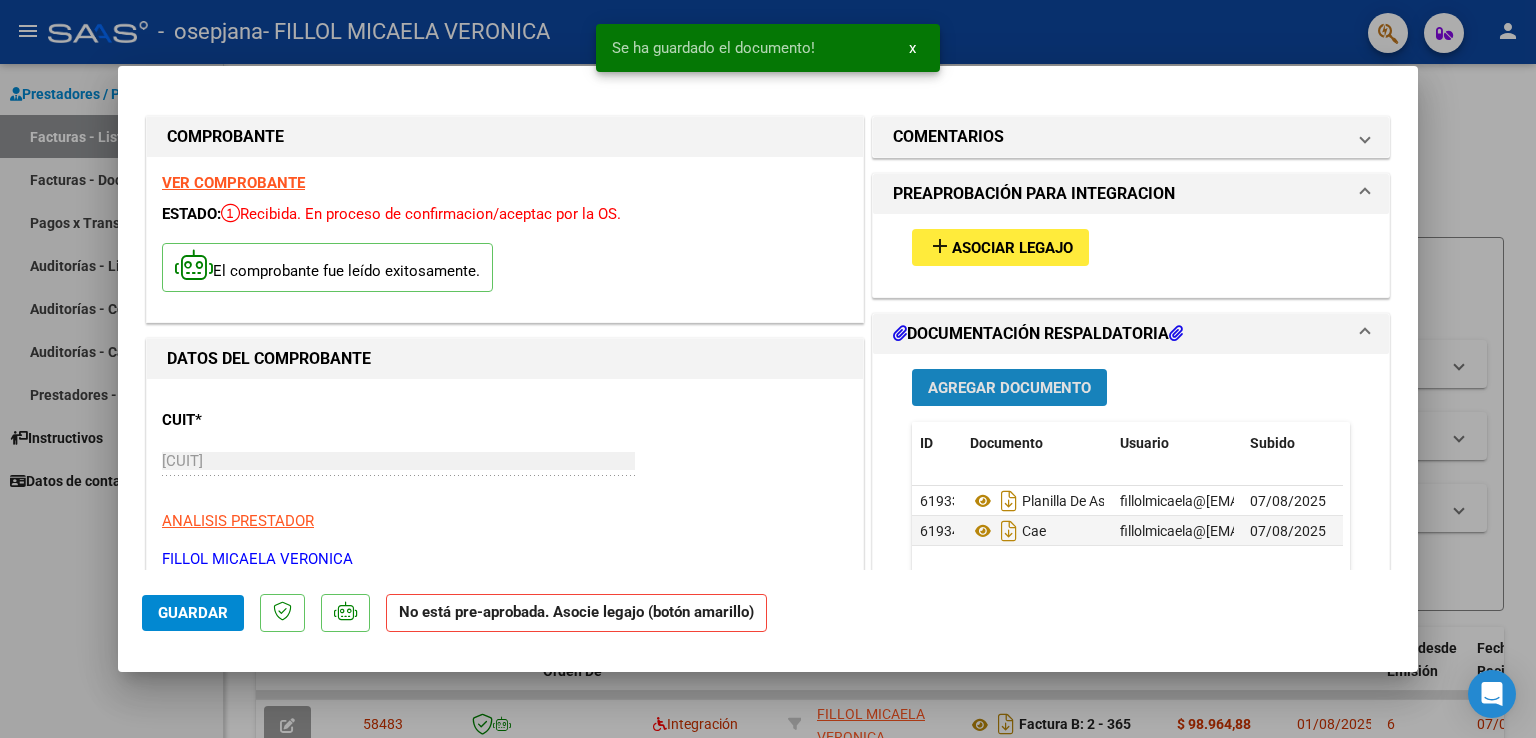 click on "Agregar Documento" at bounding box center [1009, 388] 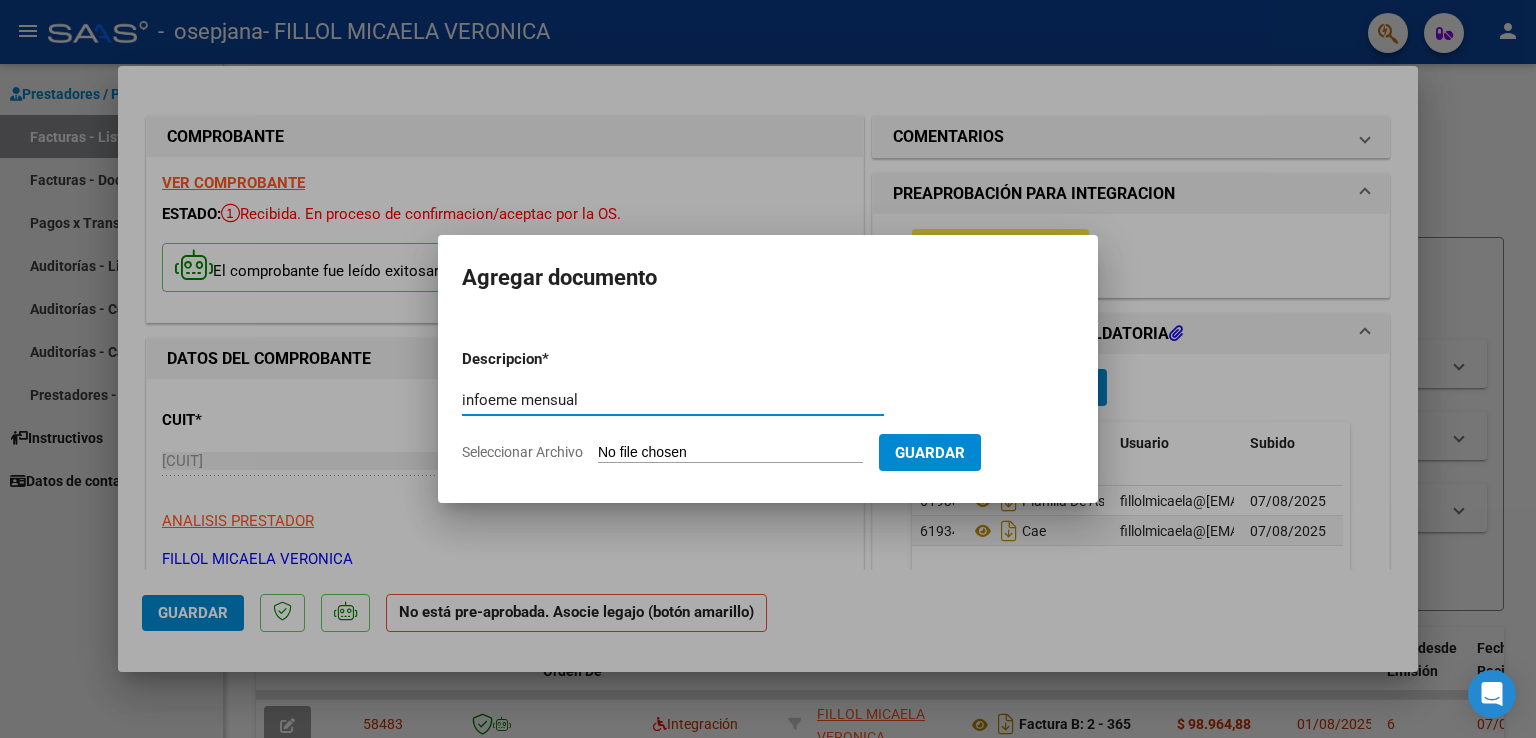 click on "infoeme mensual" at bounding box center (673, 400) 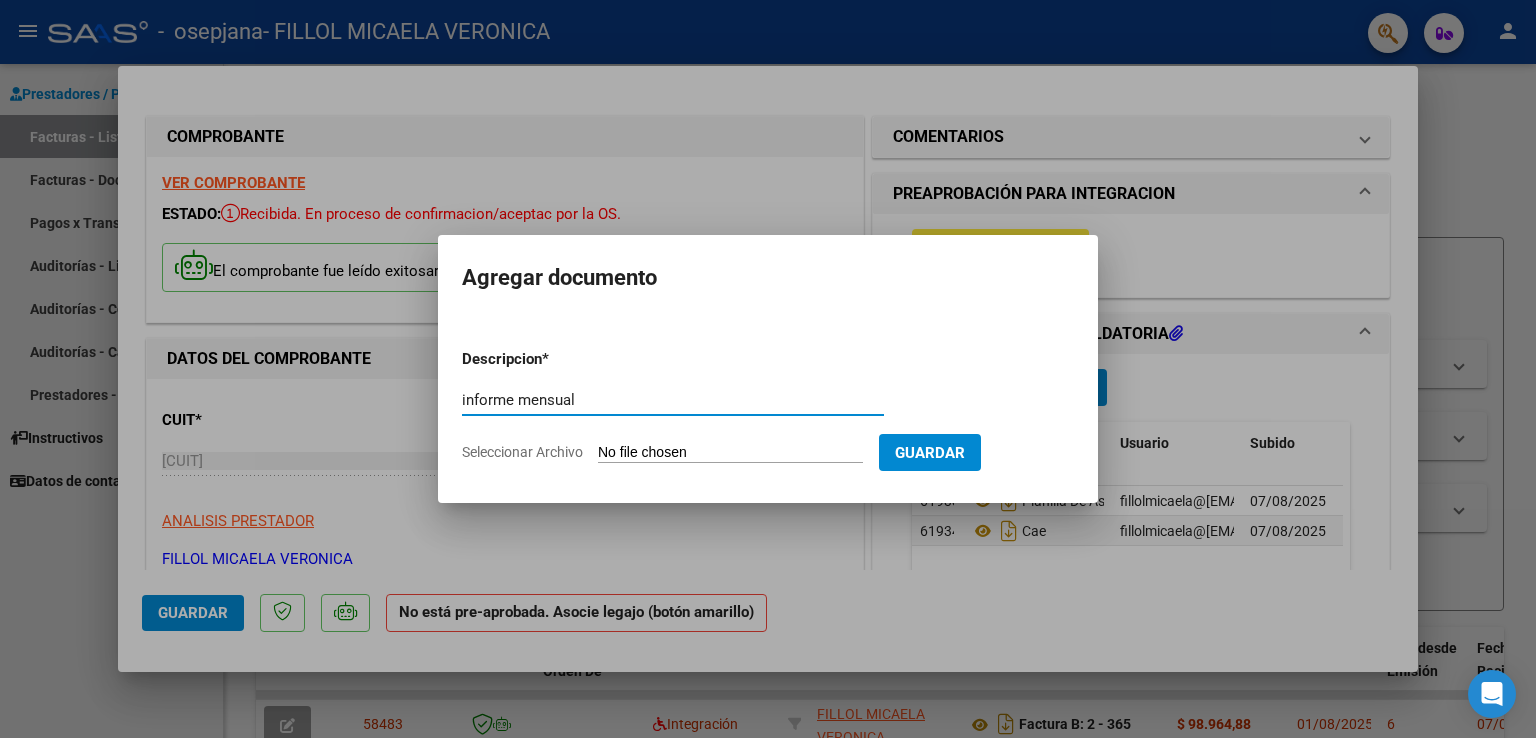 type on "informe mensual" 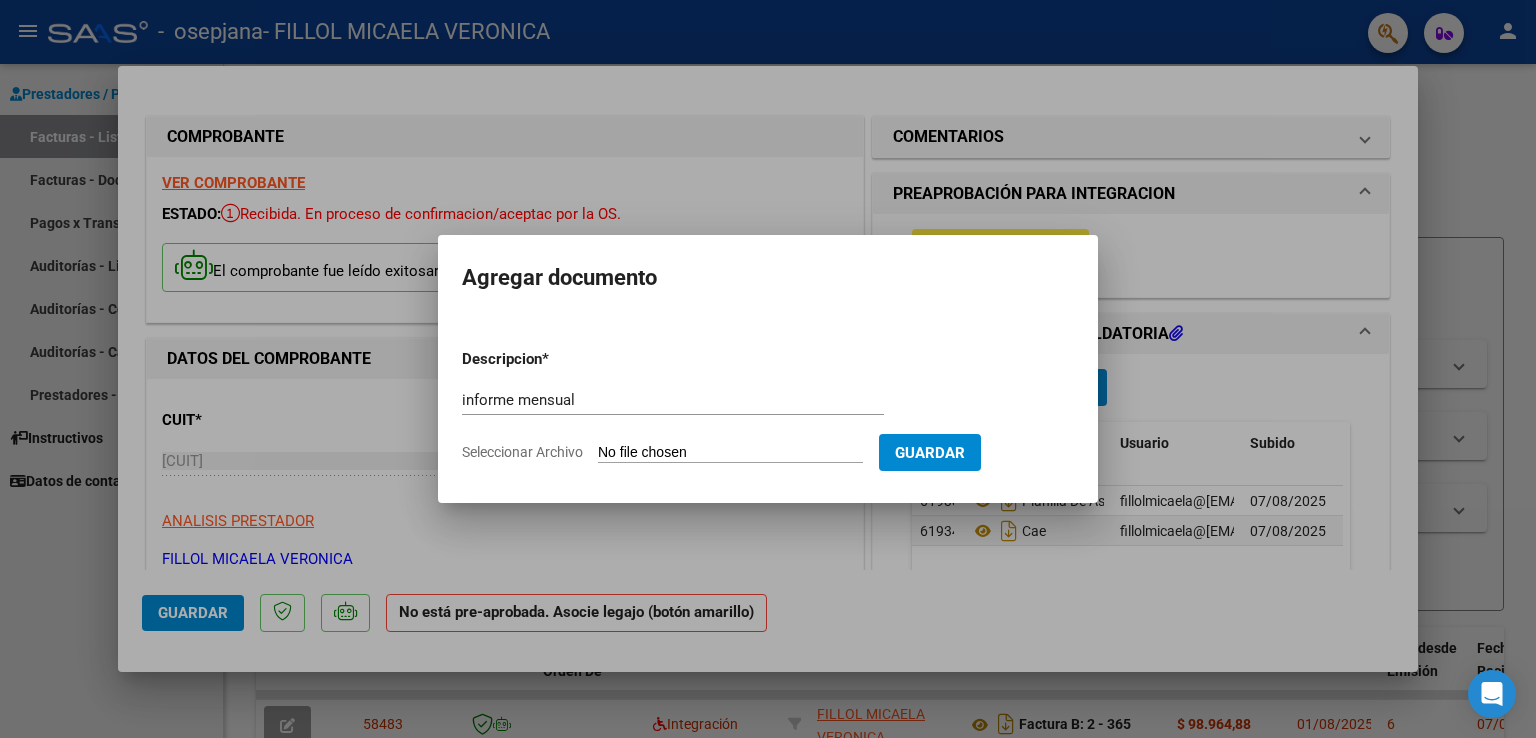 type on "C:\fakepath\Dante Partesano - informe mensual.pdf" 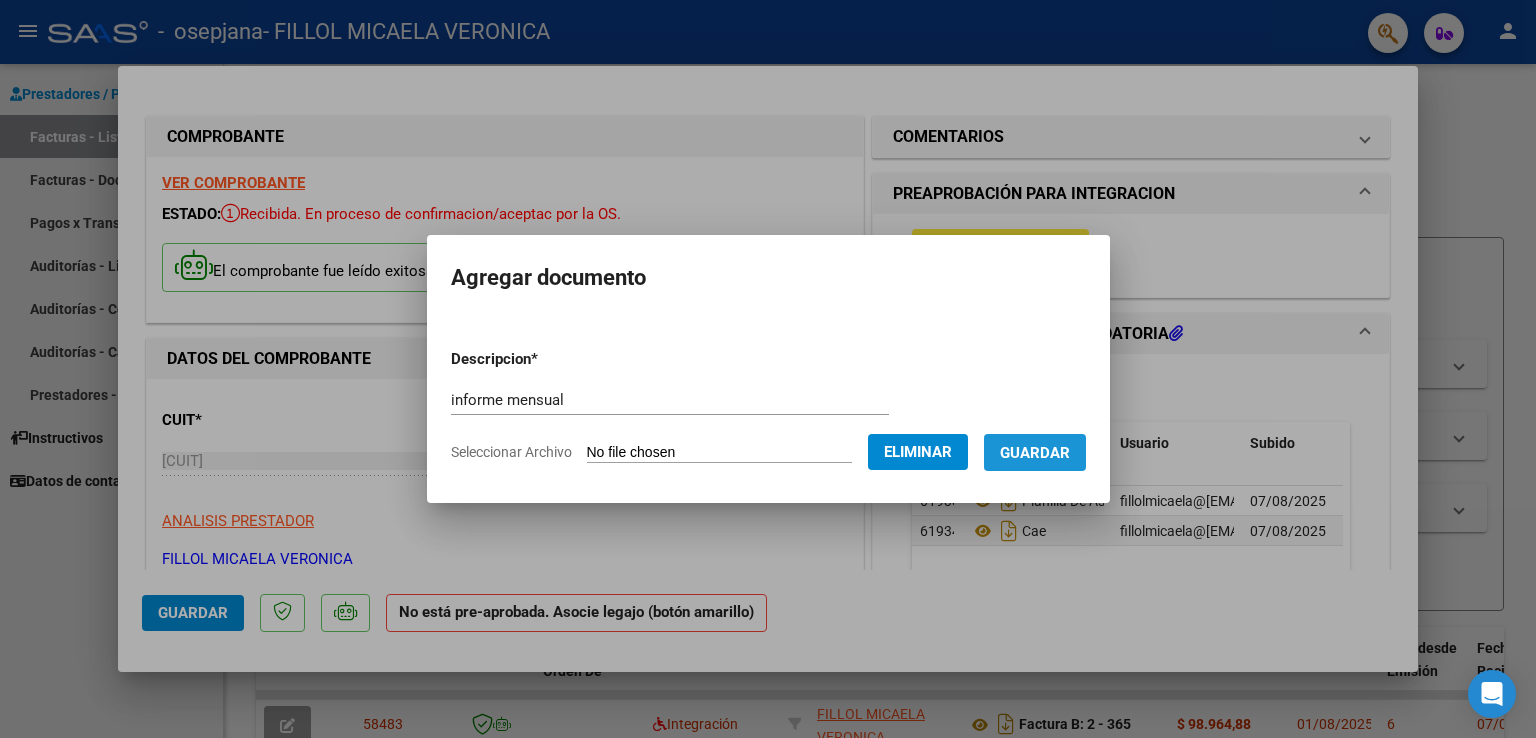 click on "Guardar" at bounding box center (1035, 453) 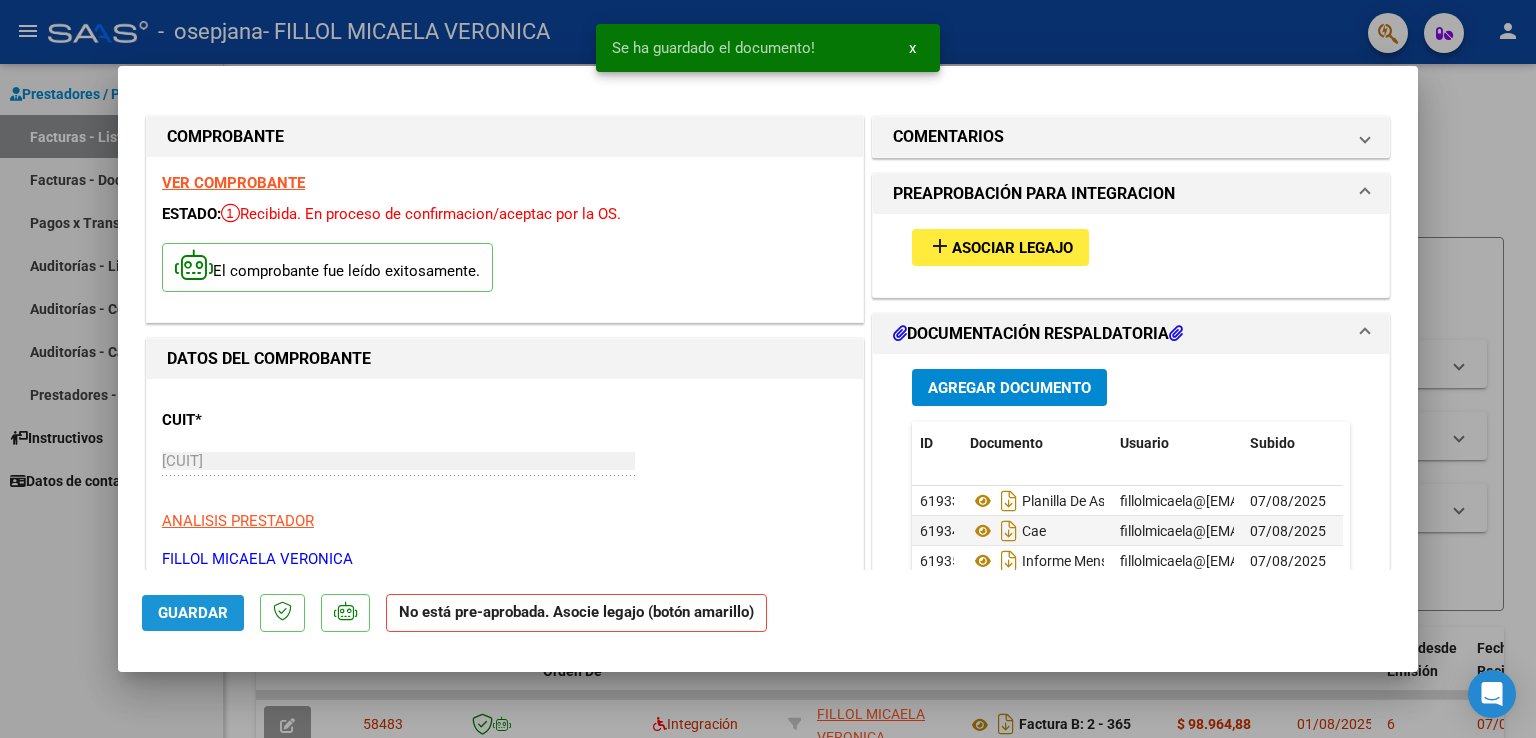 click on "Guardar" 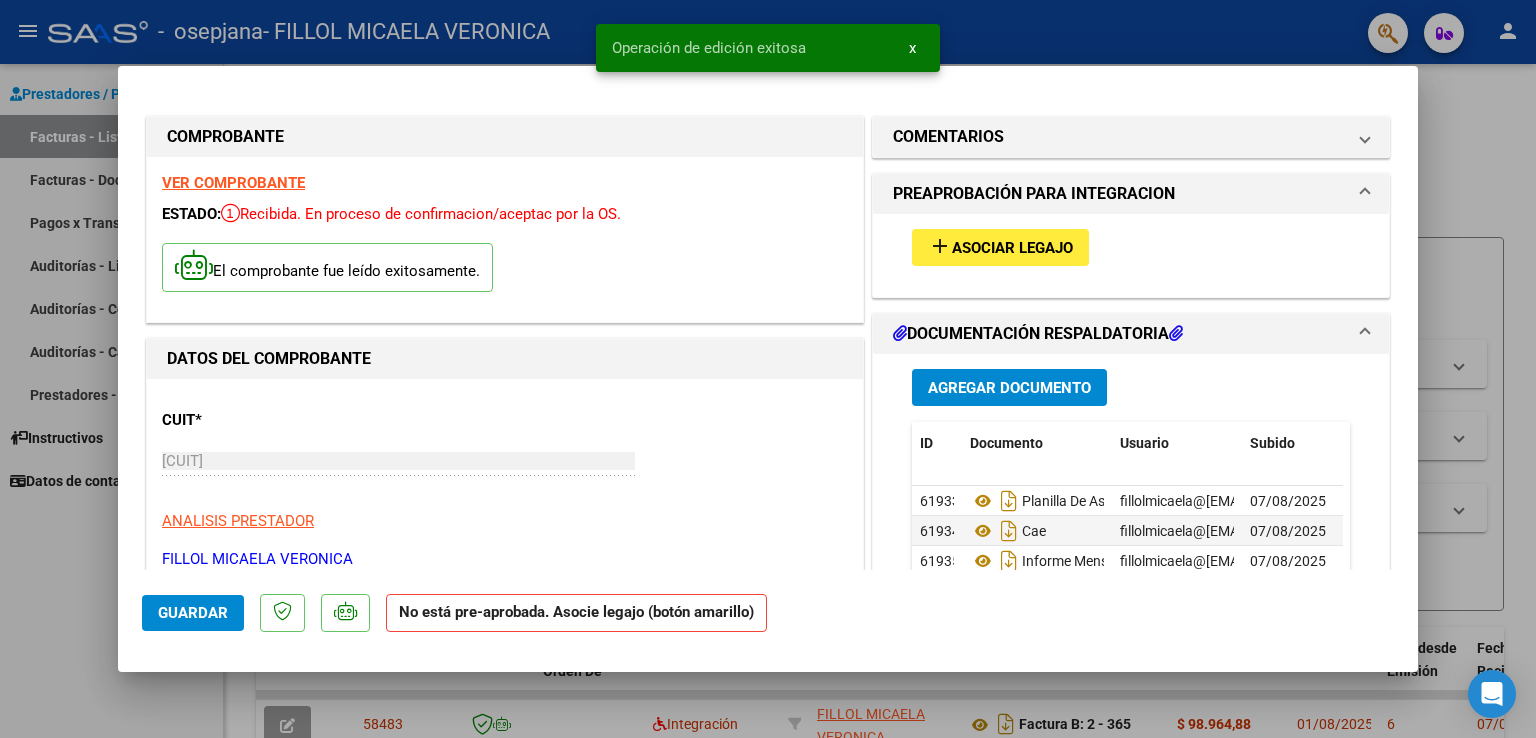 click on "Guardar" 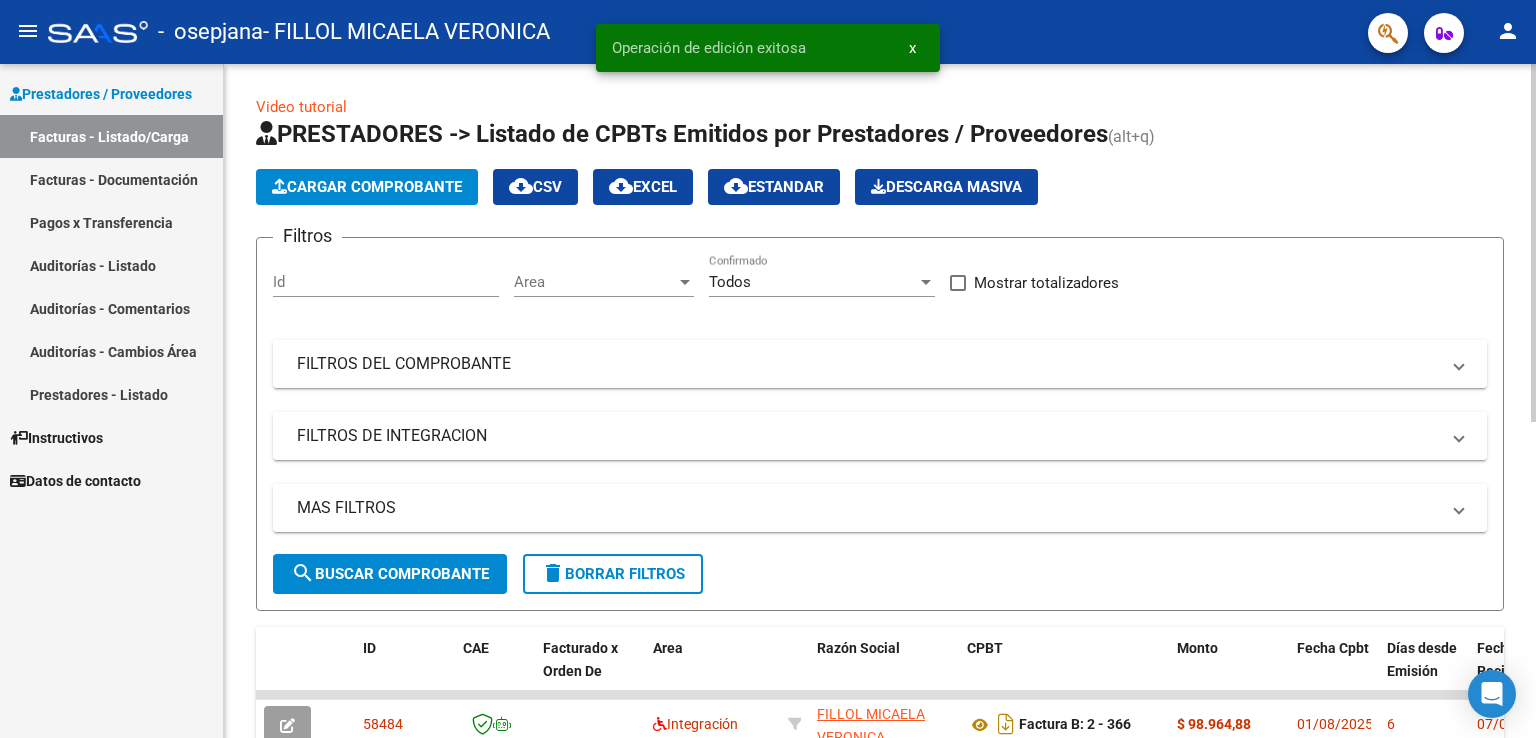 click on "Cargar Comprobante" 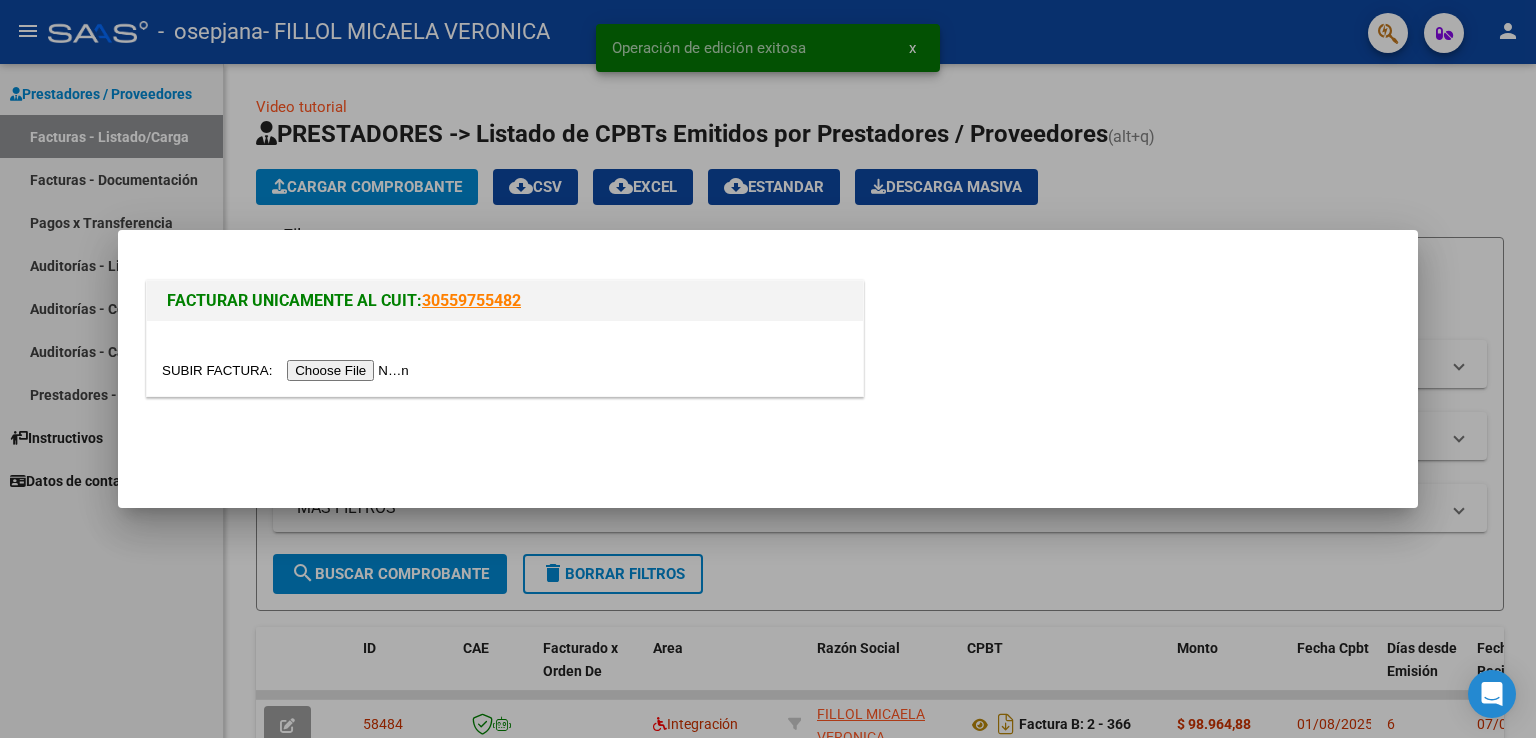 click at bounding box center (288, 370) 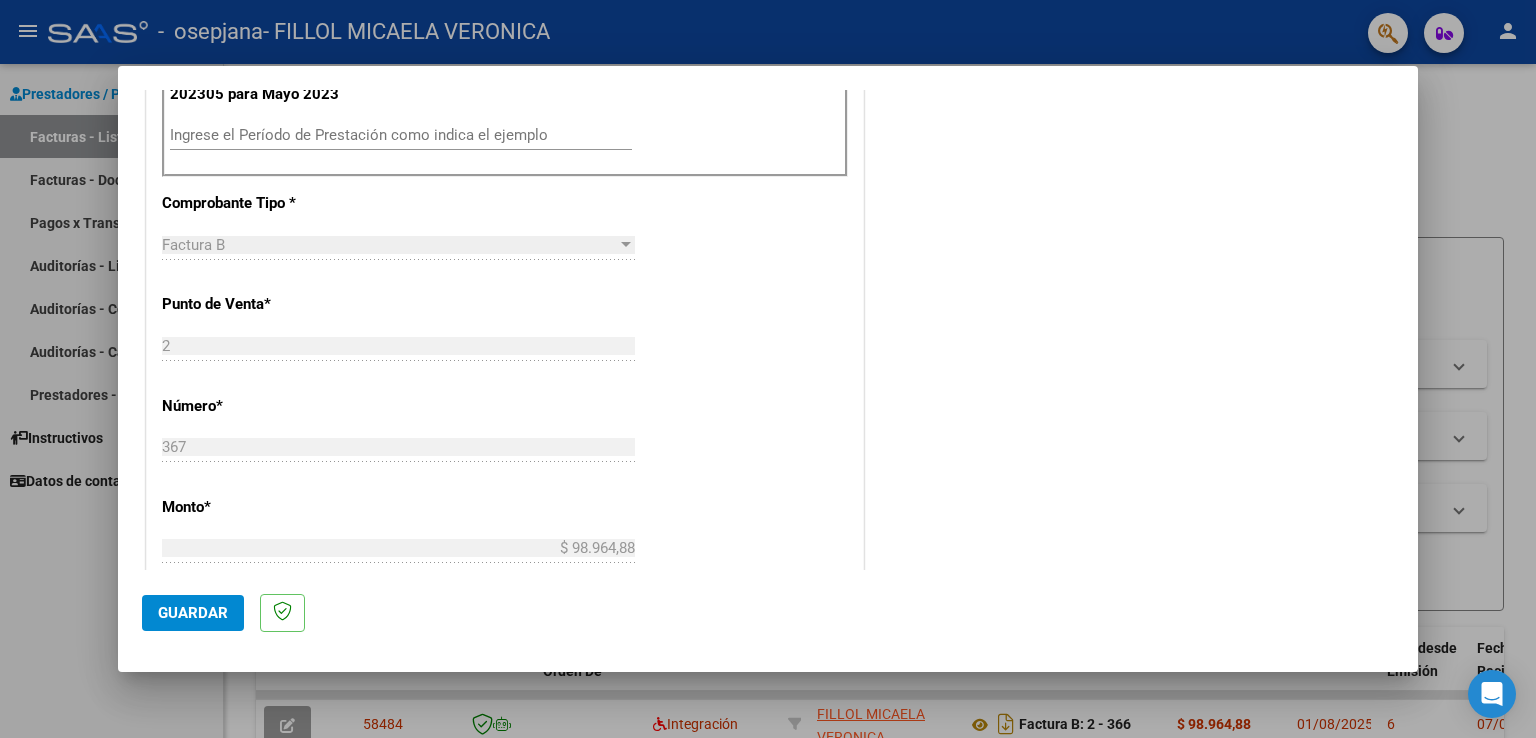 scroll, scrollTop: 600, scrollLeft: 0, axis: vertical 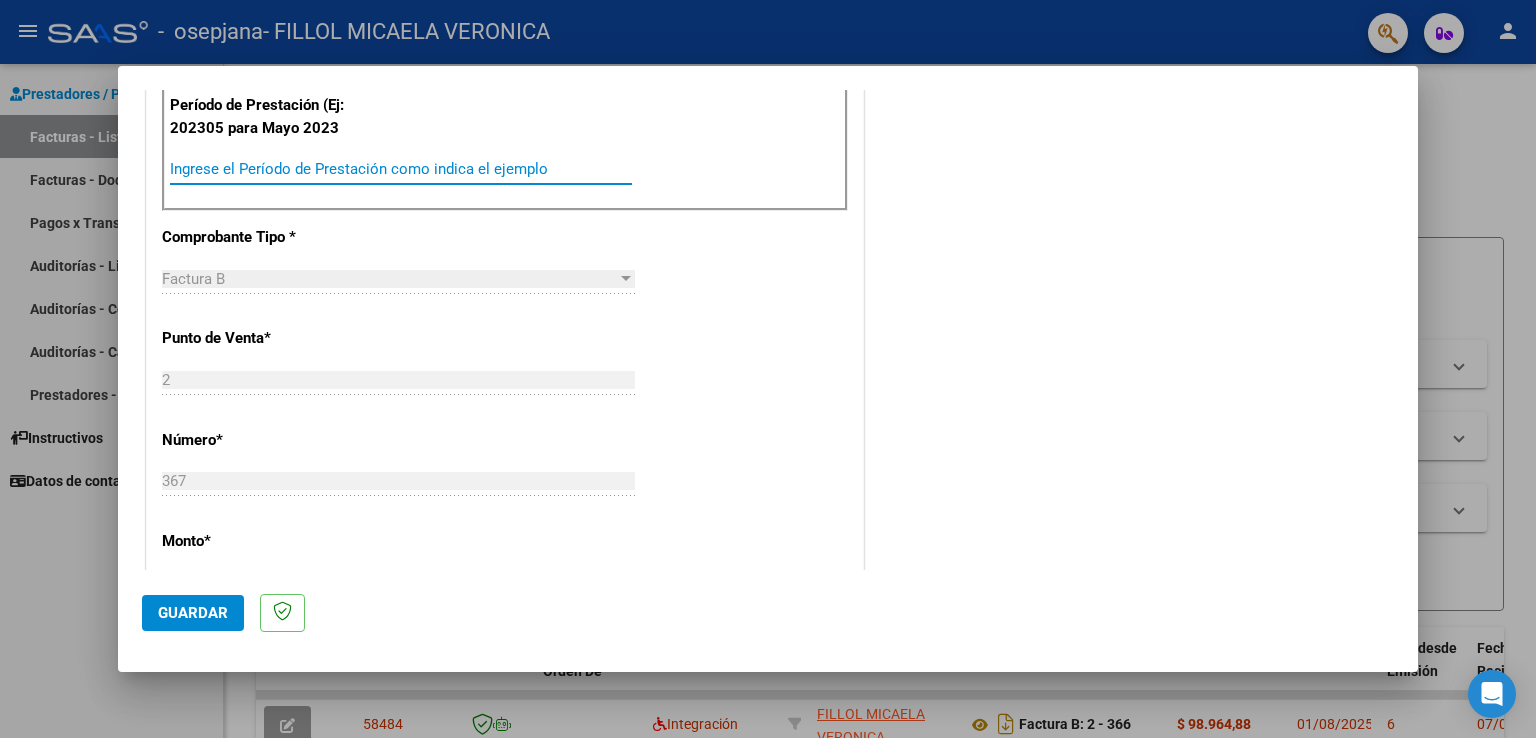 click on "Ingrese el Período de Prestación como indica el ejemplo" at bounding box center (401, 169) 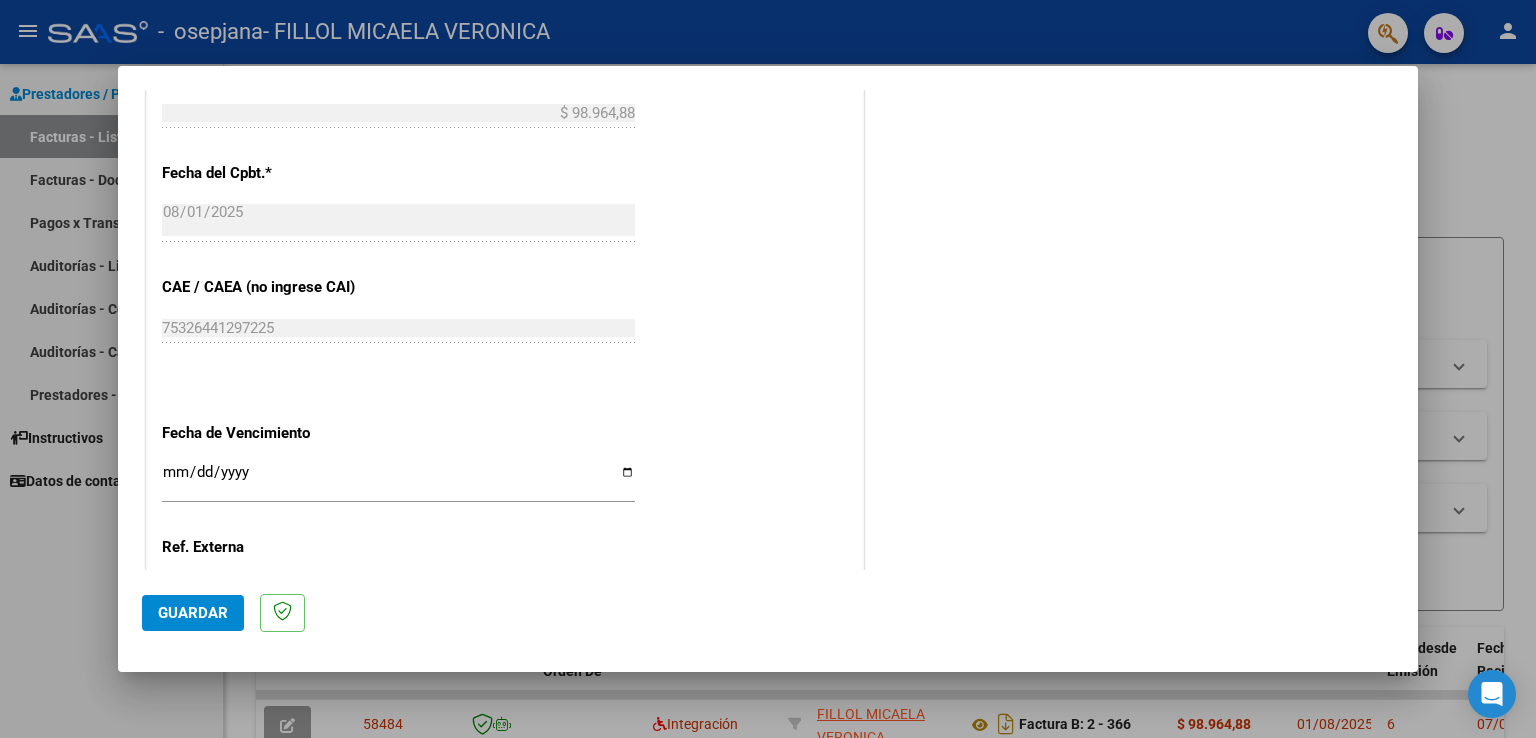 scroll, scrollTop: 1100, scrollLeft: 0, axis: vertical 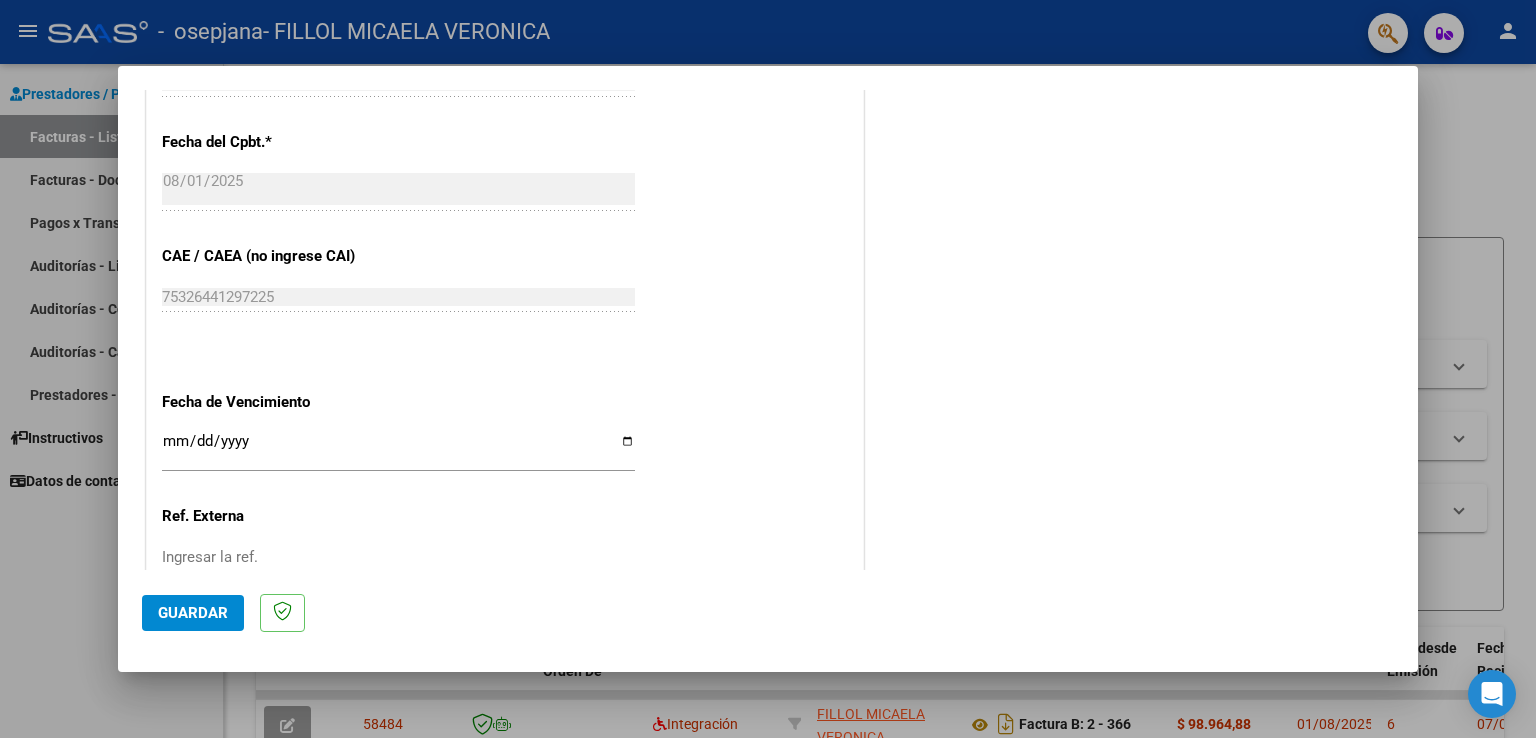 type on "202507" 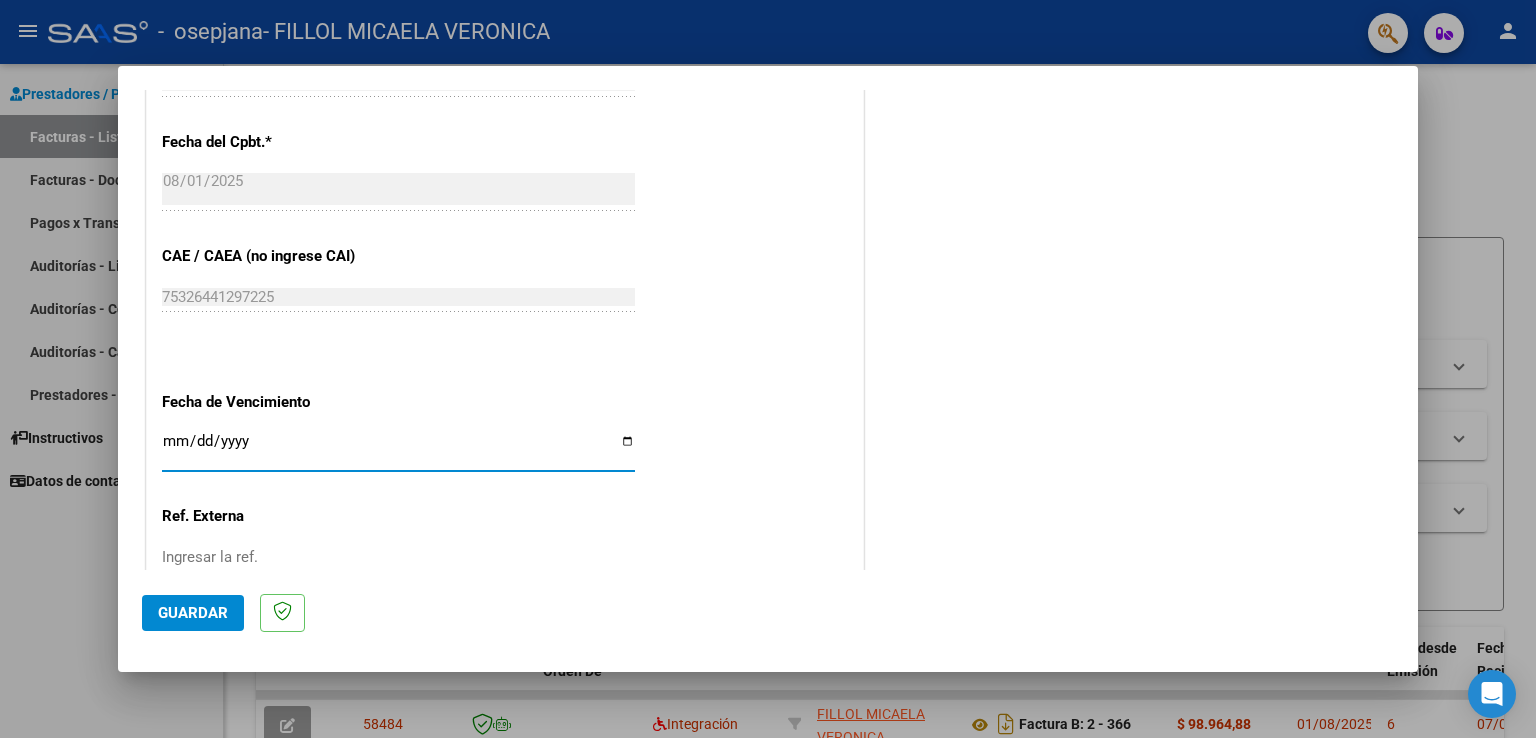click on "Ingresar la fecha" at bounding box center [398, 449] 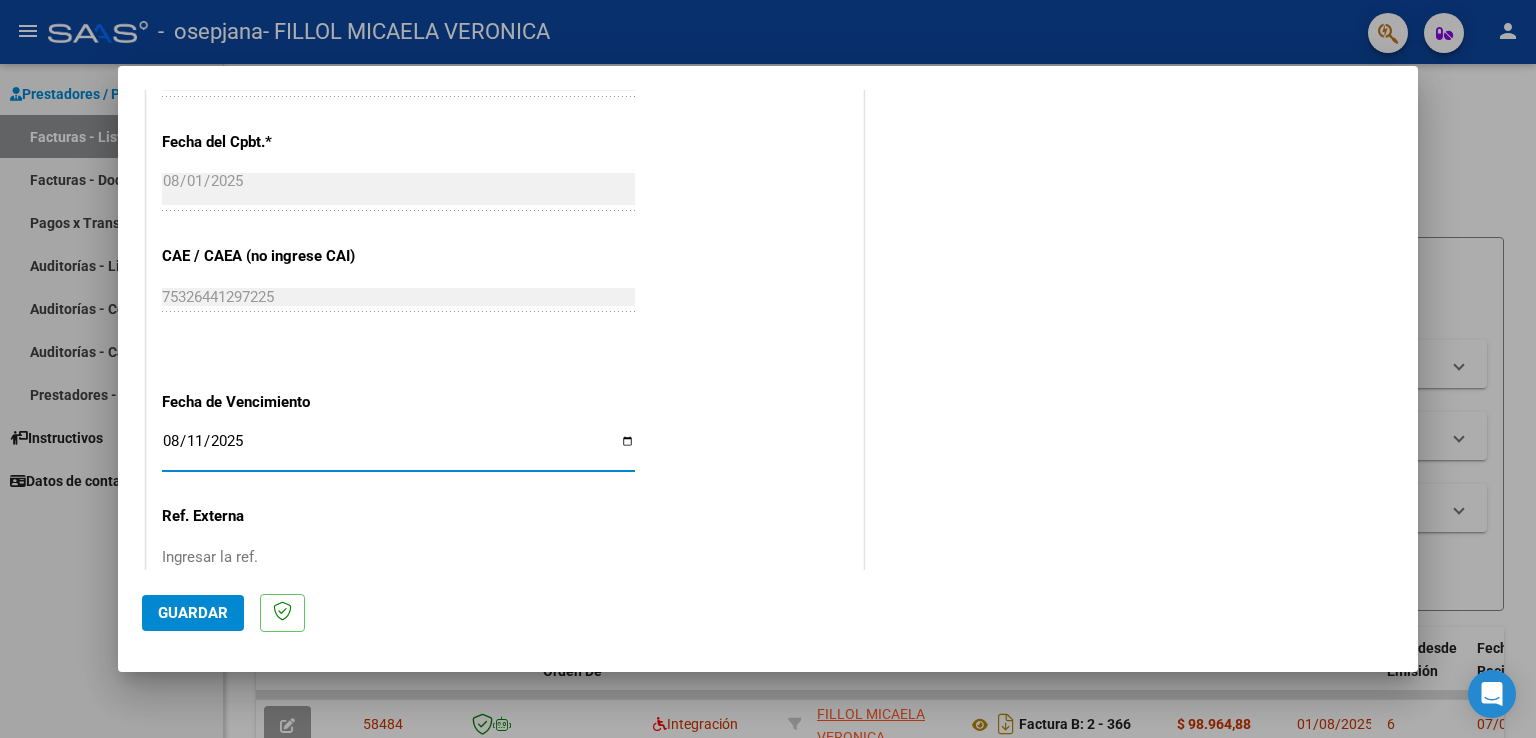 type on "2025-08-11" 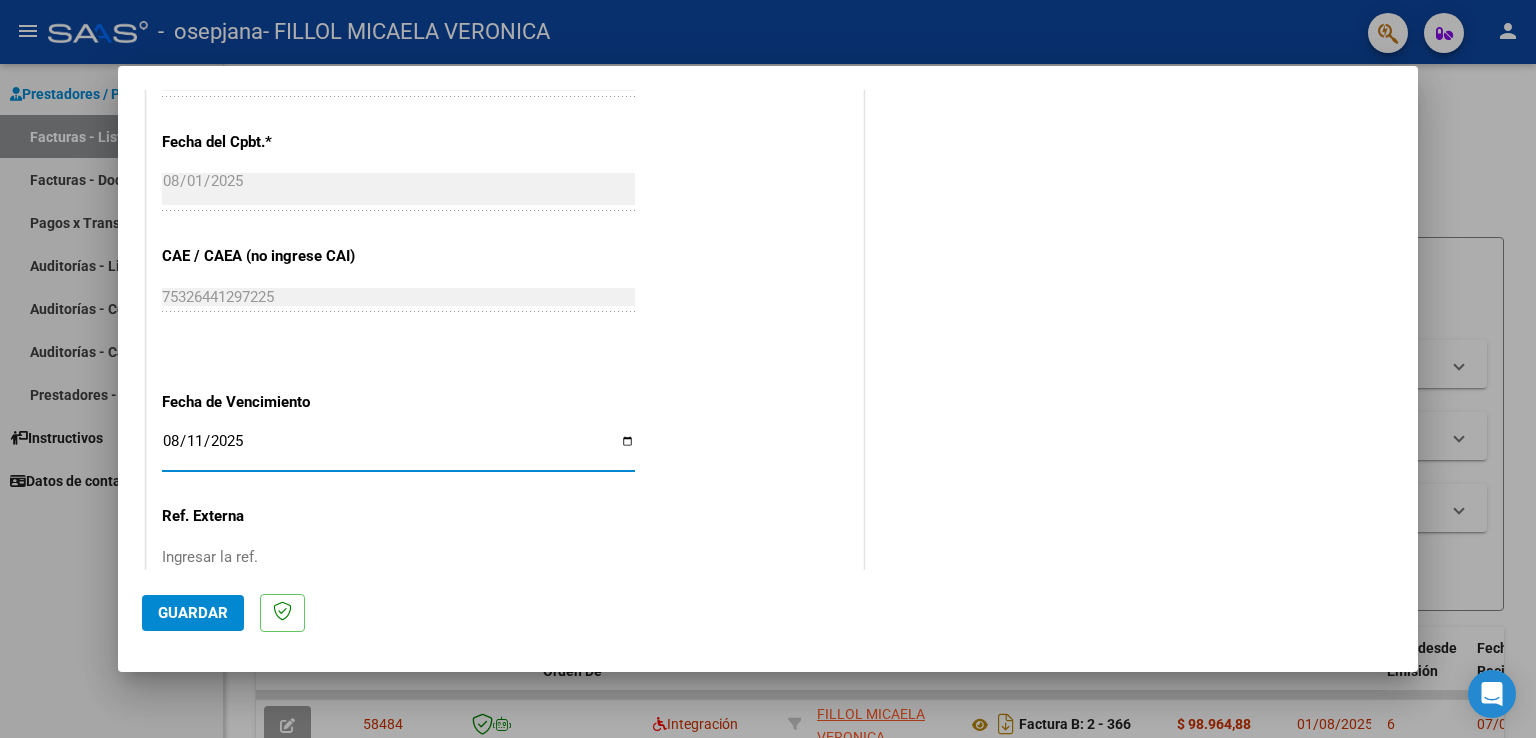 click on "Guardar" 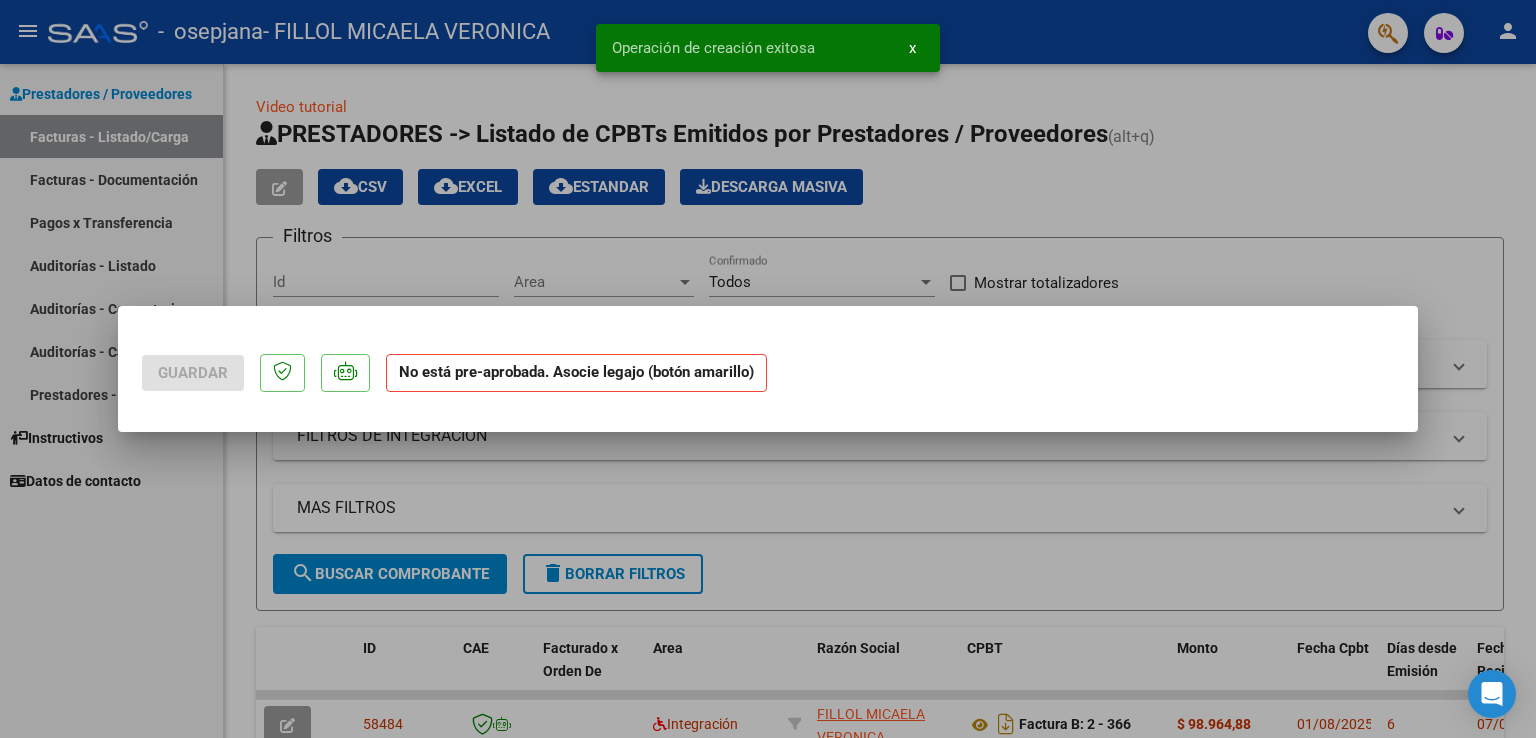 scroll, scrollTop: 0, scrollLeft: 0, axis: both 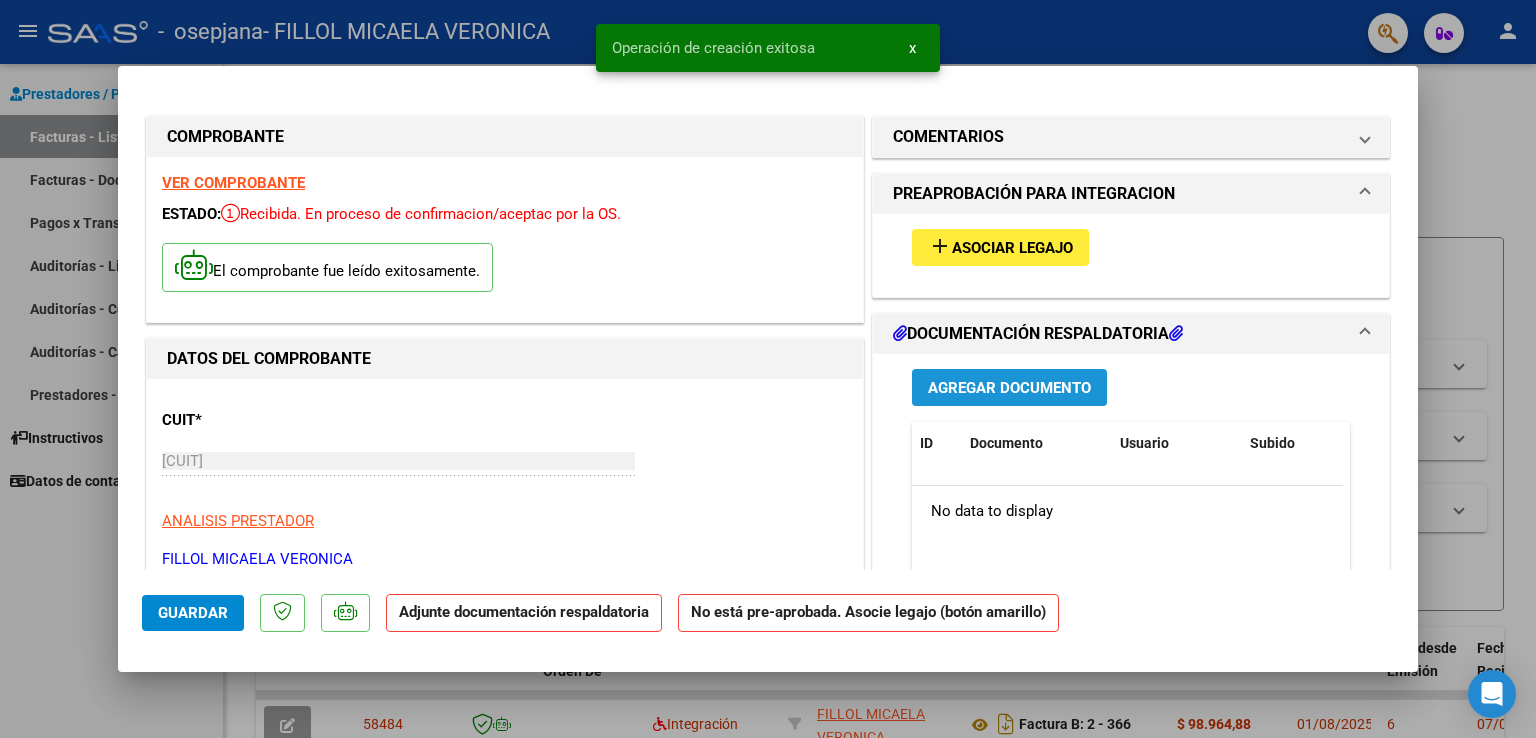 click on "Agregar Documento" at bounding box center [1009, 388] 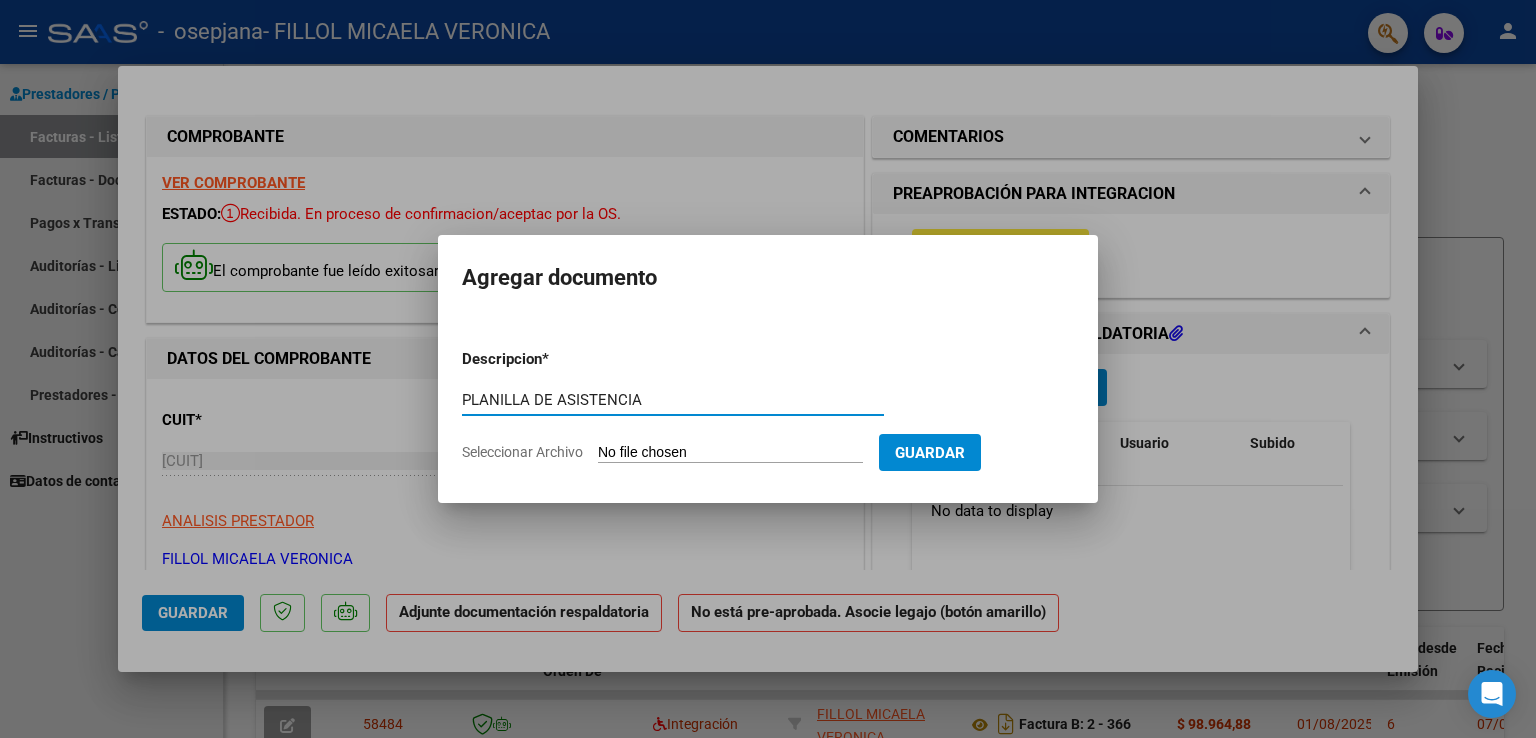 type on "PLANILLA DE ASISTENCIA" 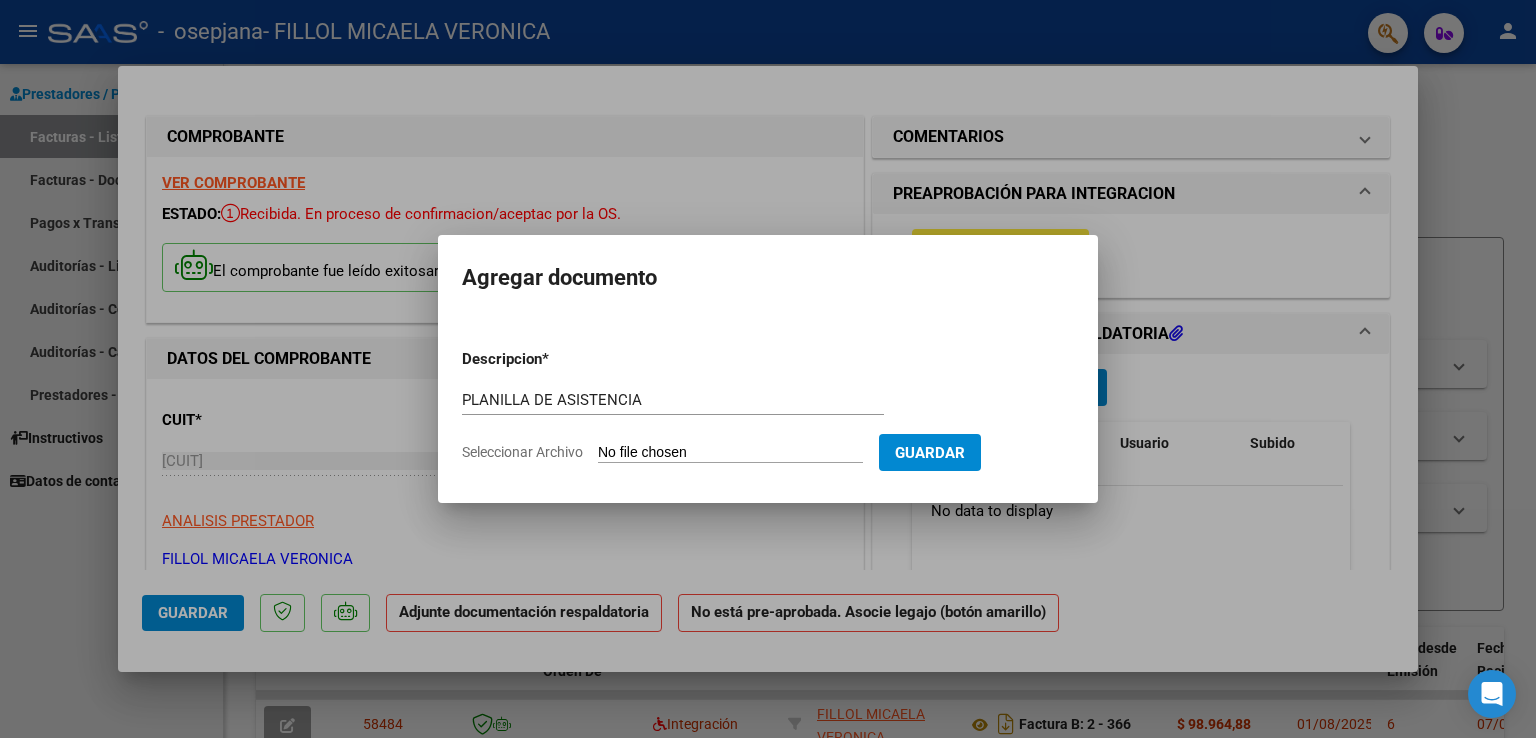 click on "Seleccionar Archivo" at bounding box center (730, 453) 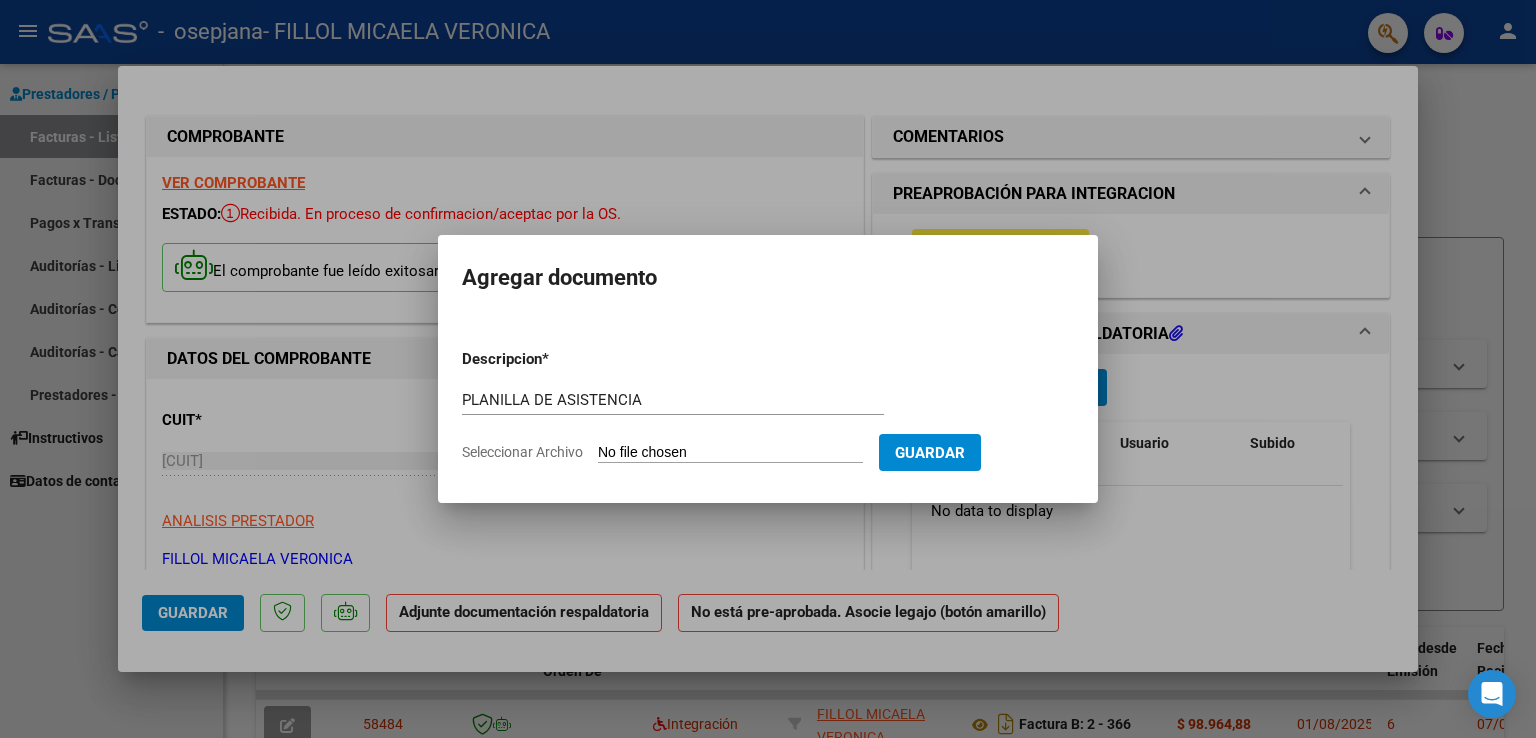 type on "C:\fakepath\Planilla de asistencia Santino Greco julio.pdf" 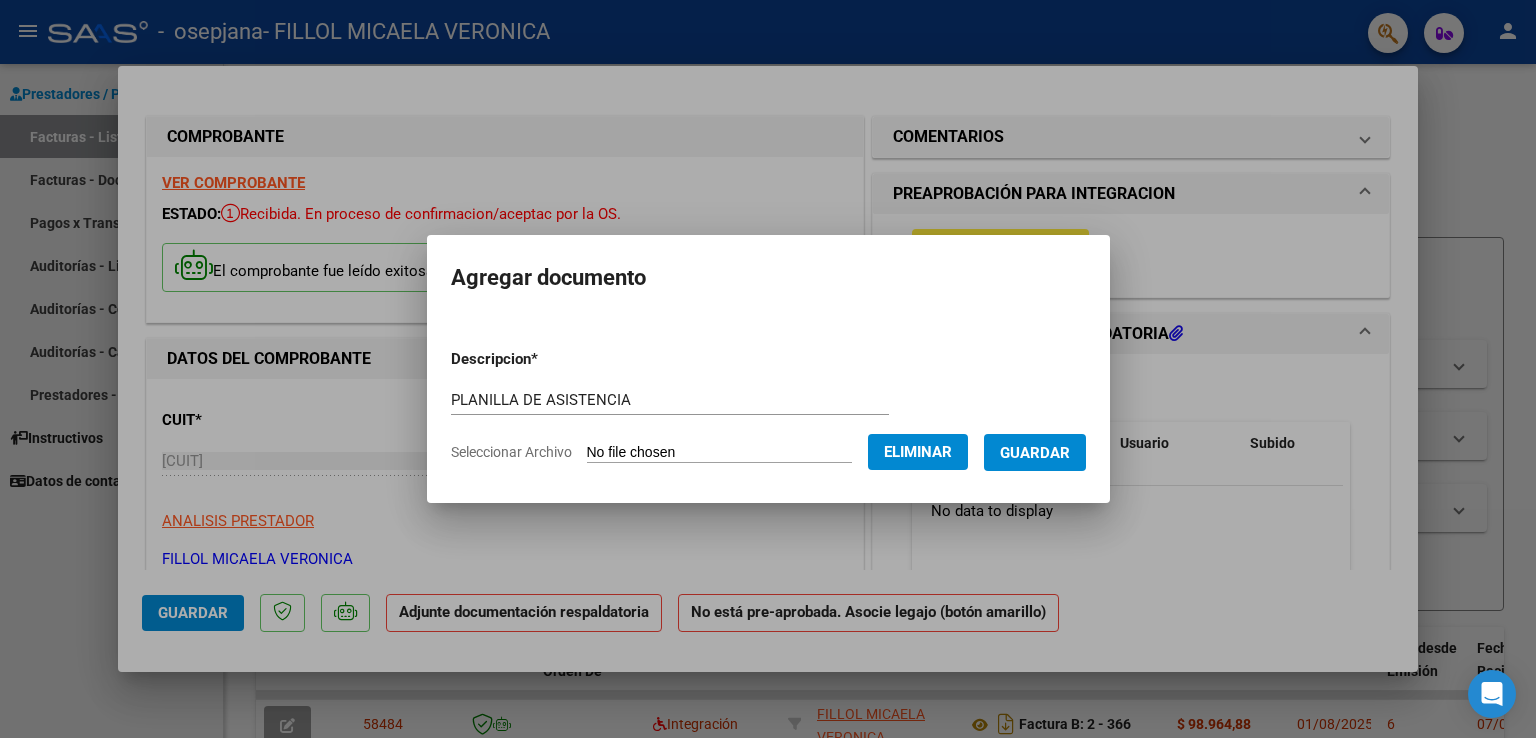 click on "Guardar" at bounding box center (1035, 453) 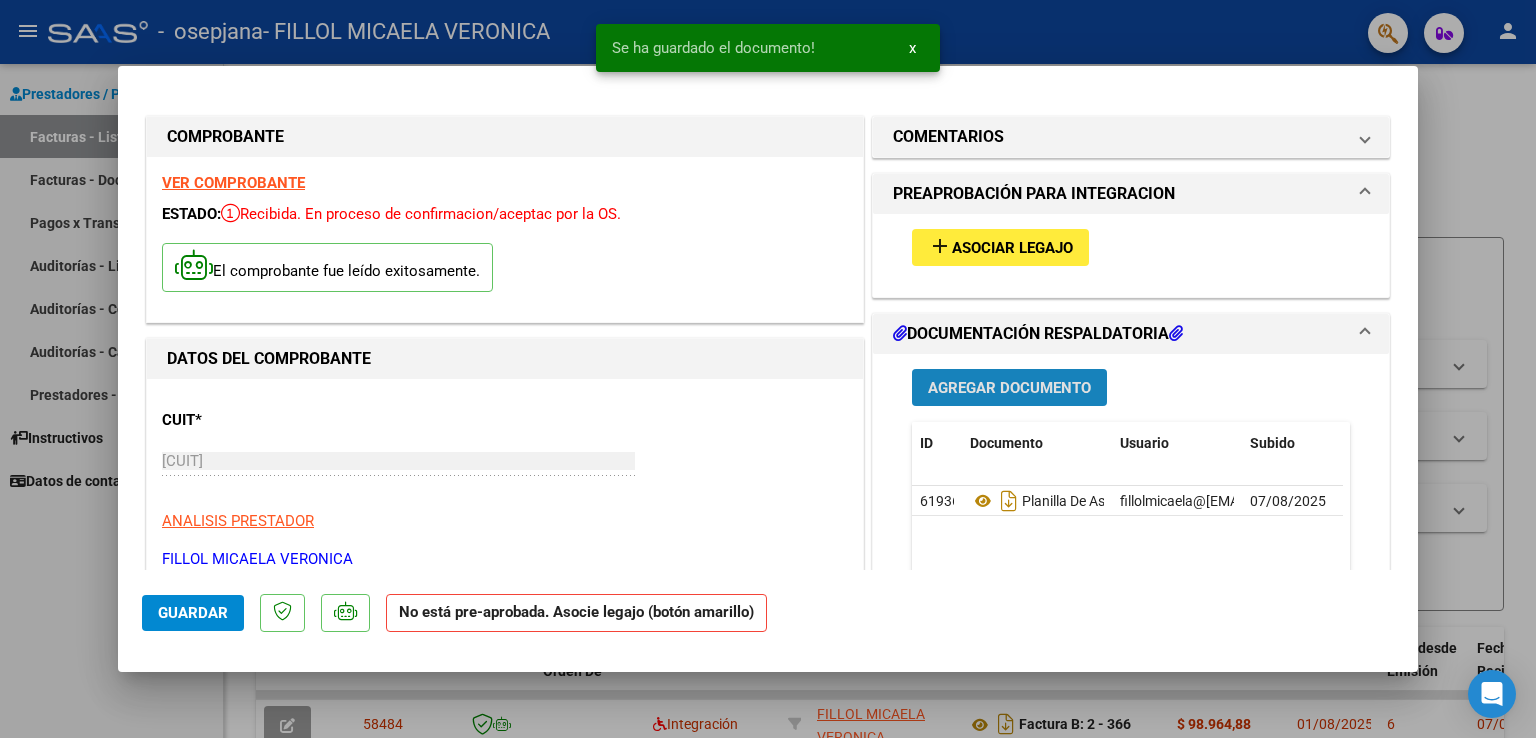 click on "Agregar Documento" at bounding box center [1009, 388] 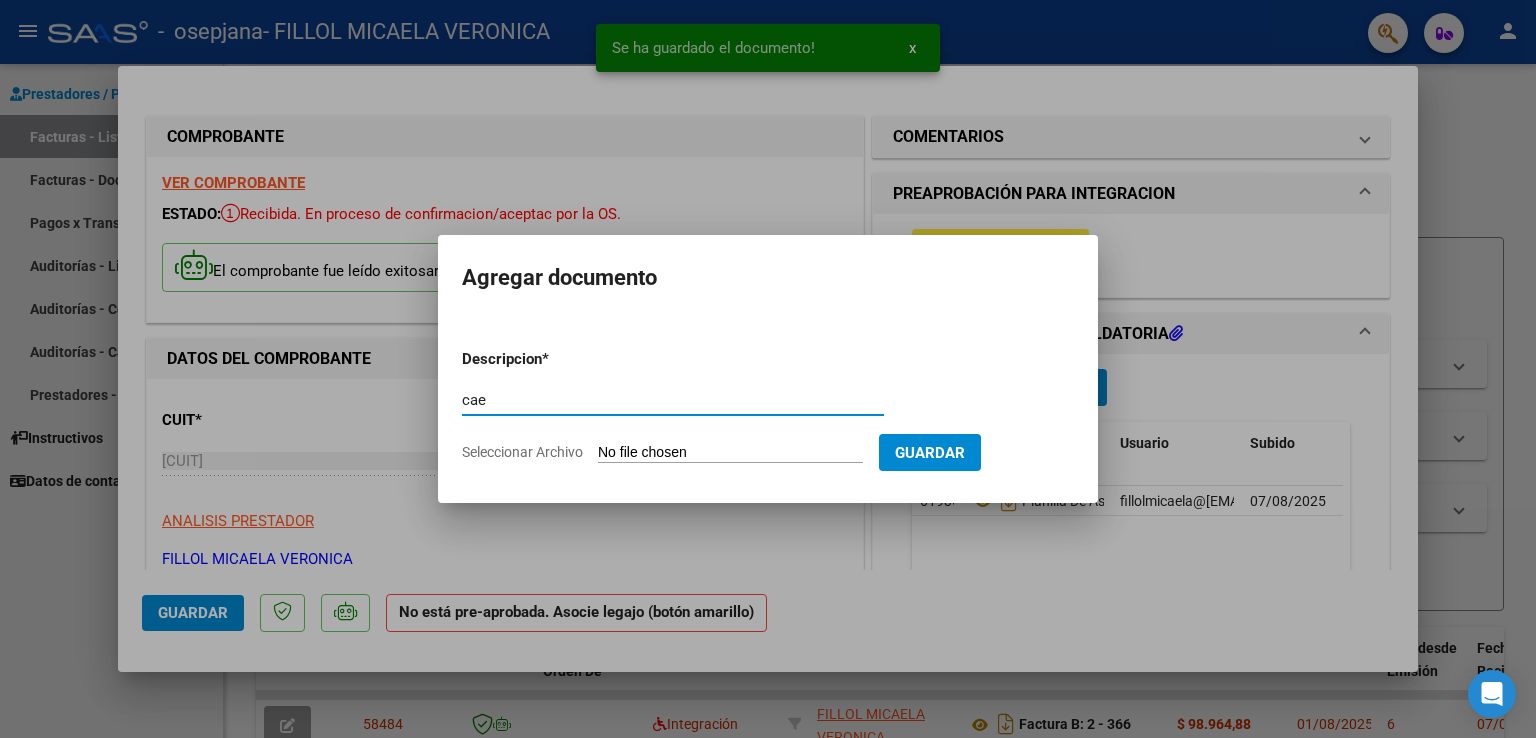 type on "cae" 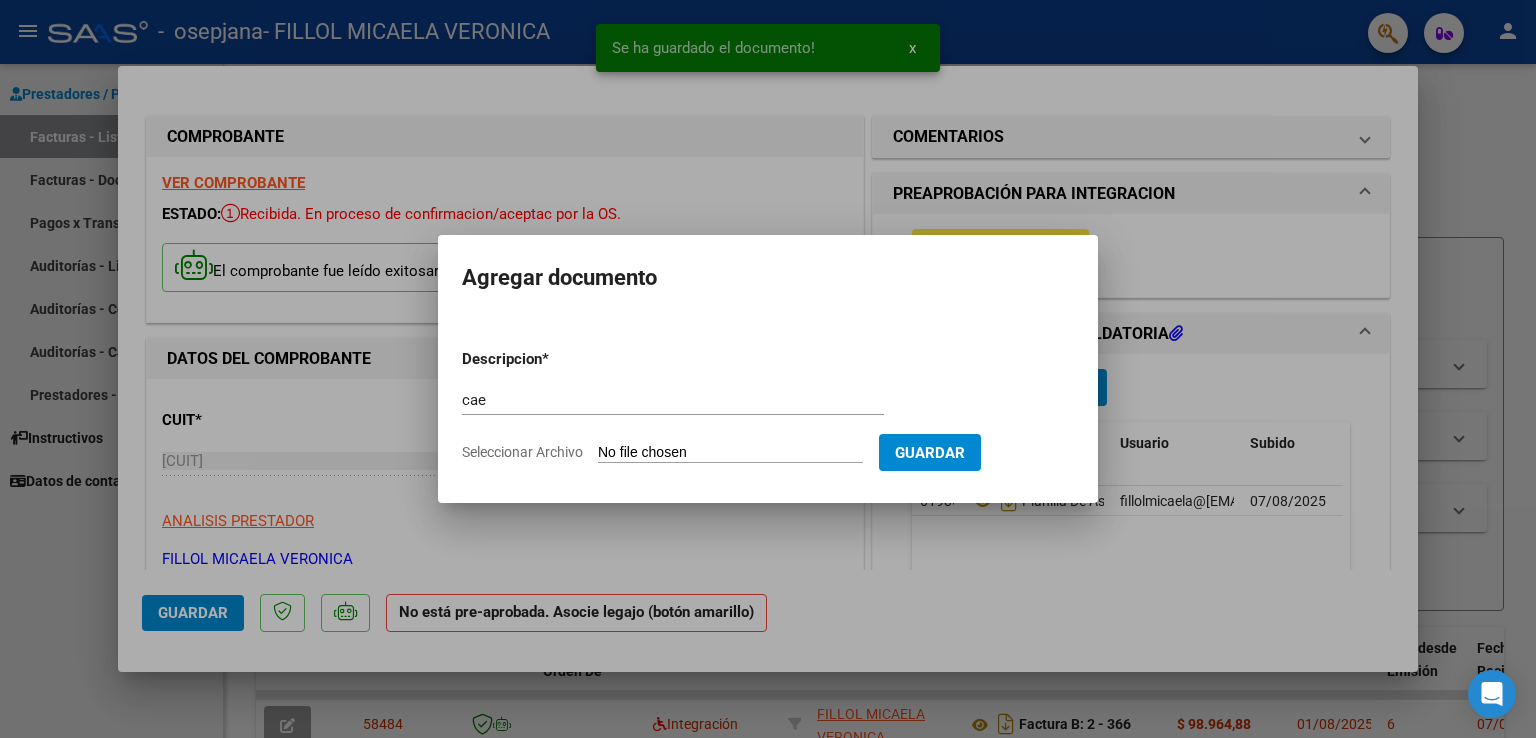 click on "Seleccionar Archivo" at bounding box center (730, 453) 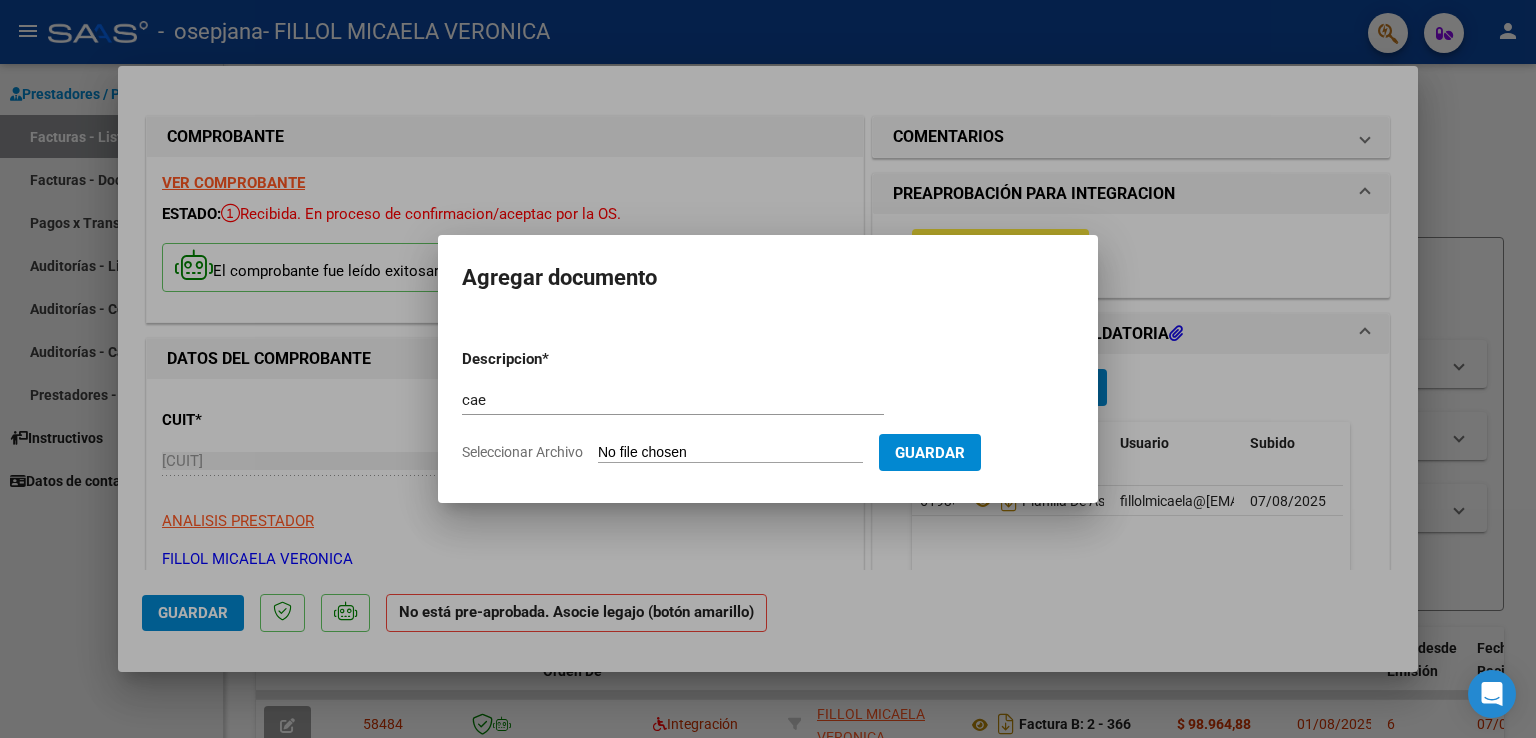 type on "C:\fakepath\CAE SANTINO.pdf" 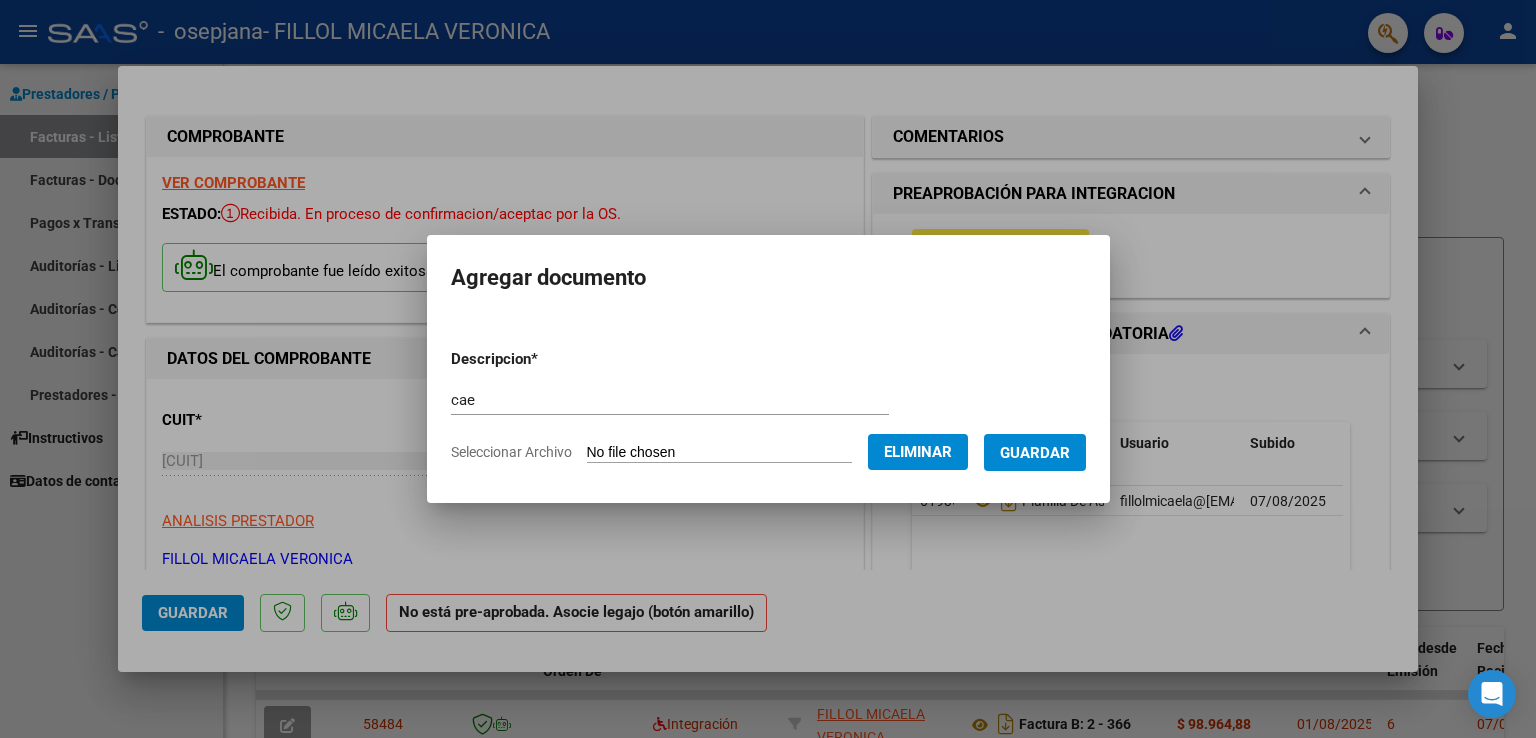 click on "Guardar" at bounding box center [1035, 453] 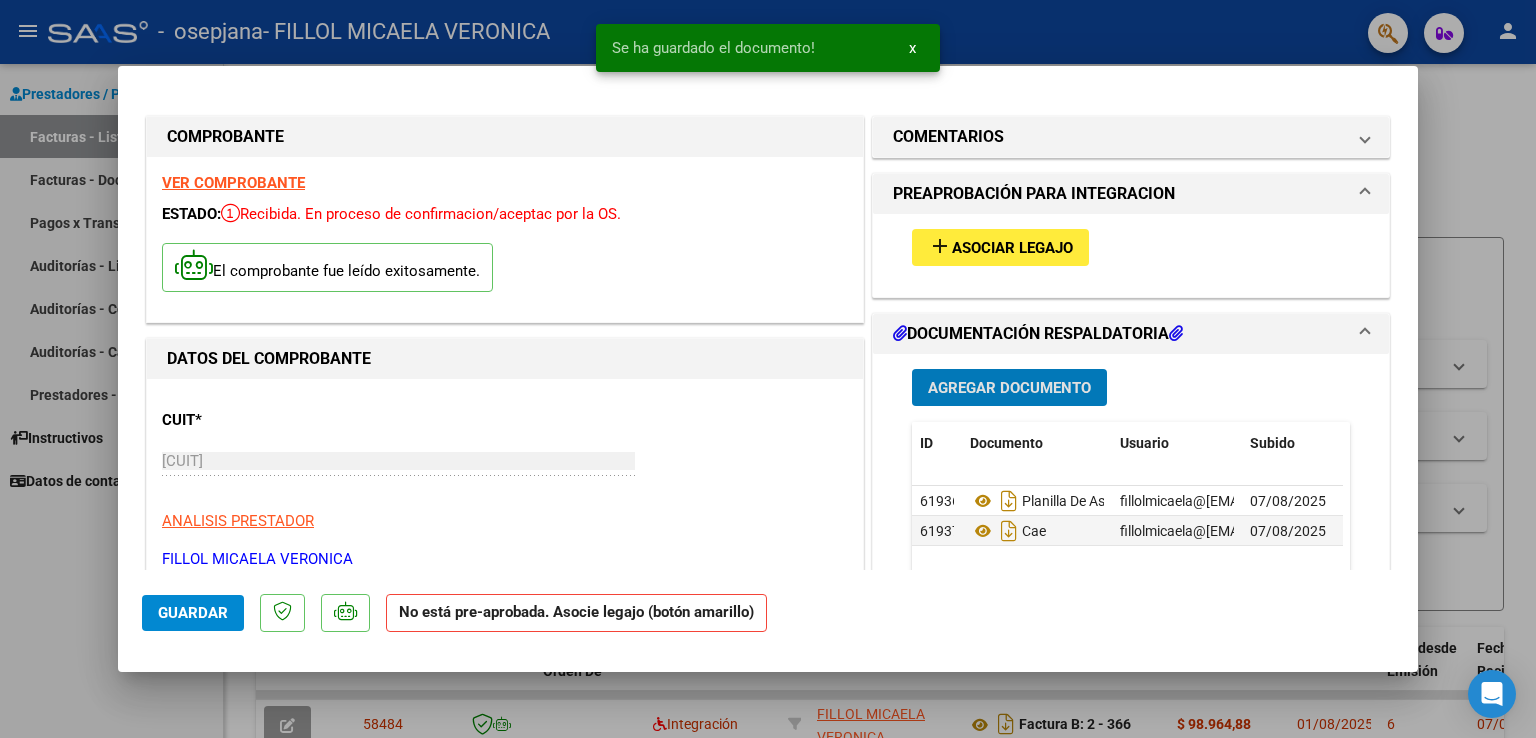click on "Agregar Documento" at bounding box center (1009, 388) 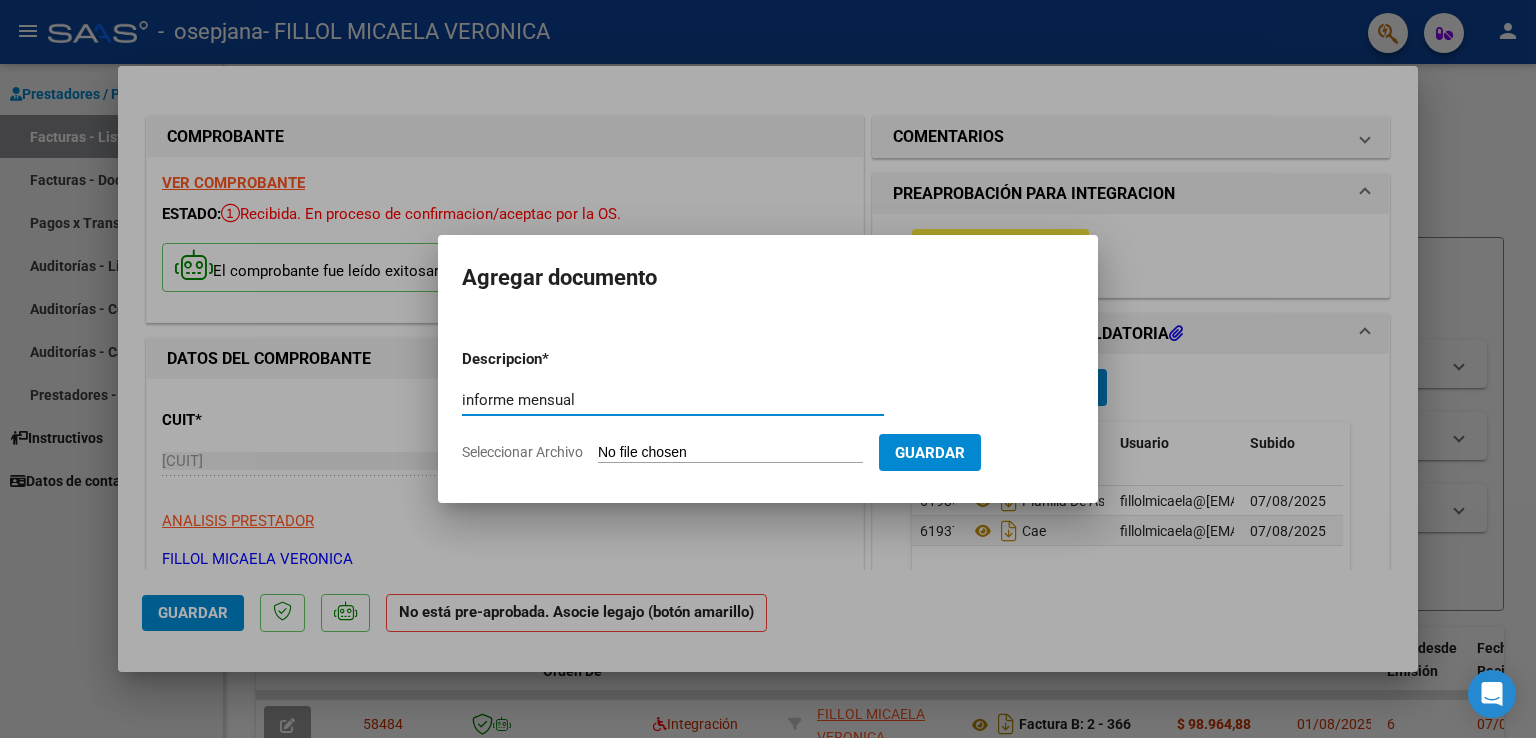 type on "informe mensual" 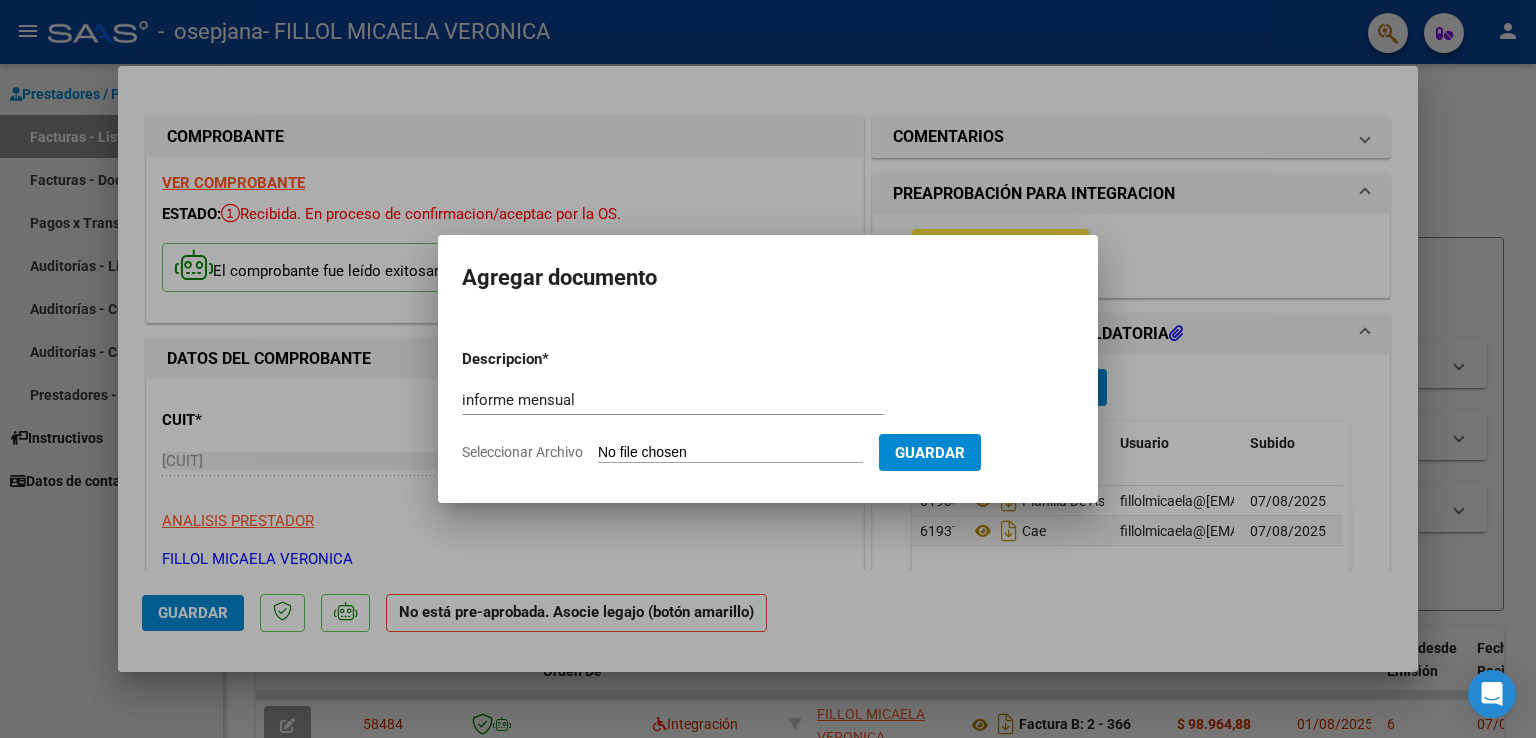click on "Seleccionar Archivo" at bounding box center (730, 453) 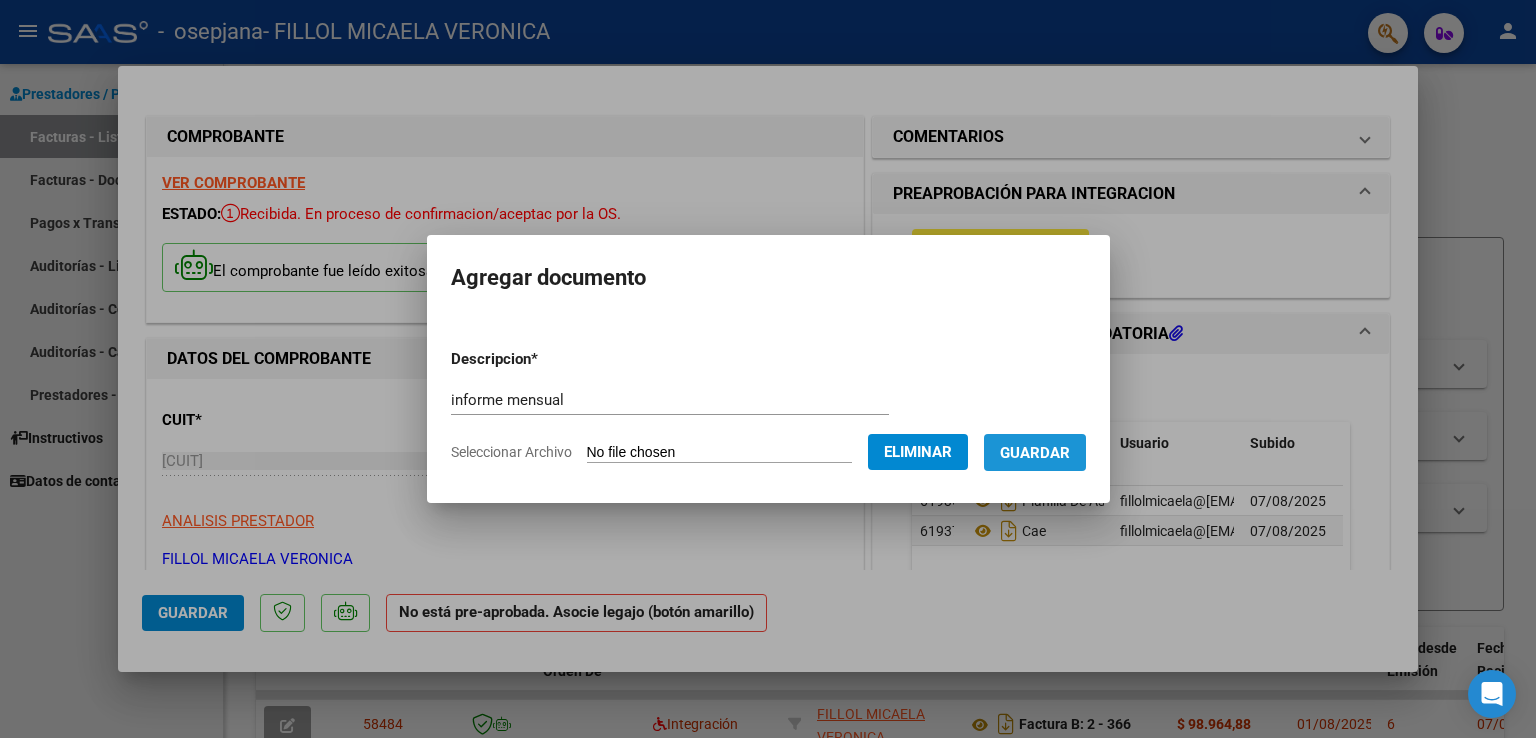 click on "Guardar" at bounding box center (1035, 453) 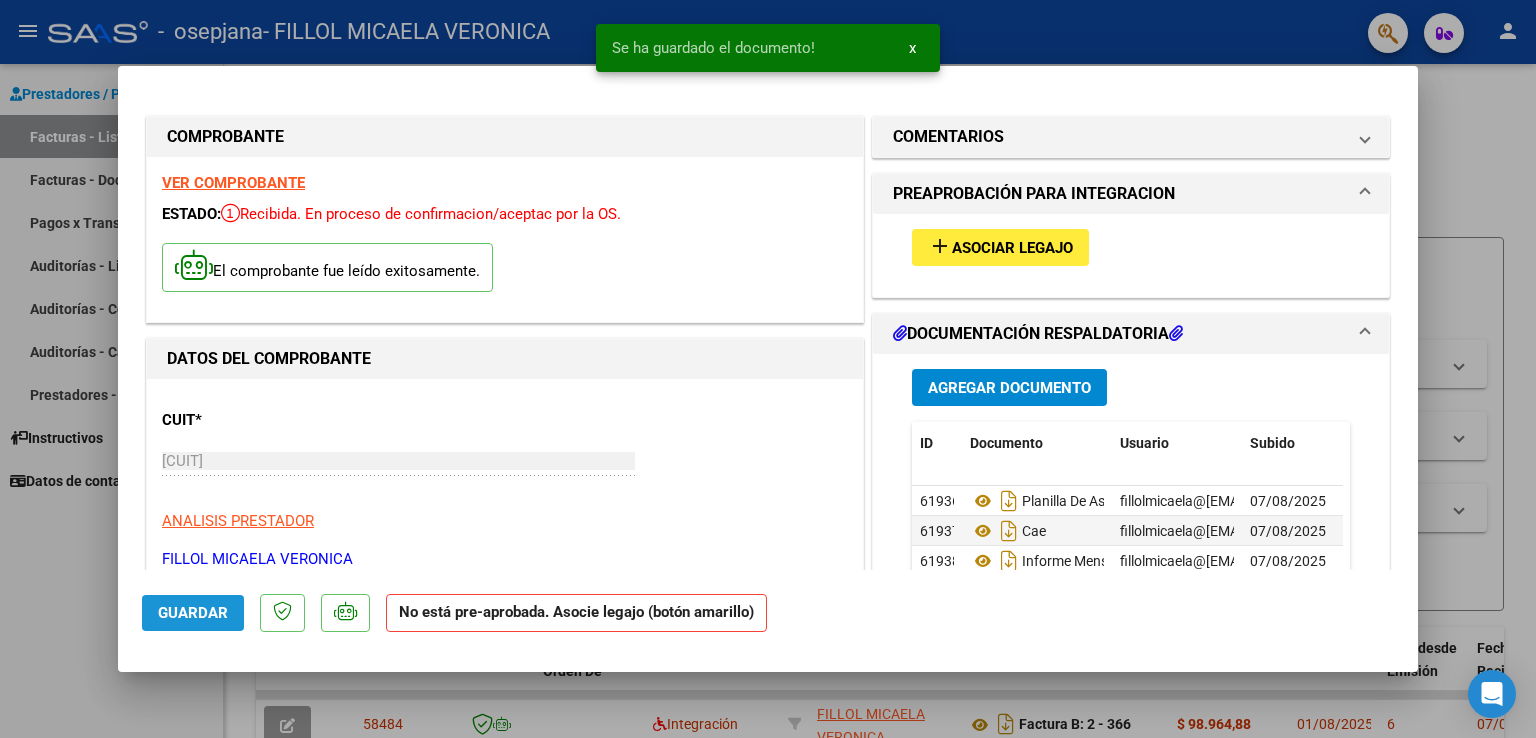 click on "Guardar" 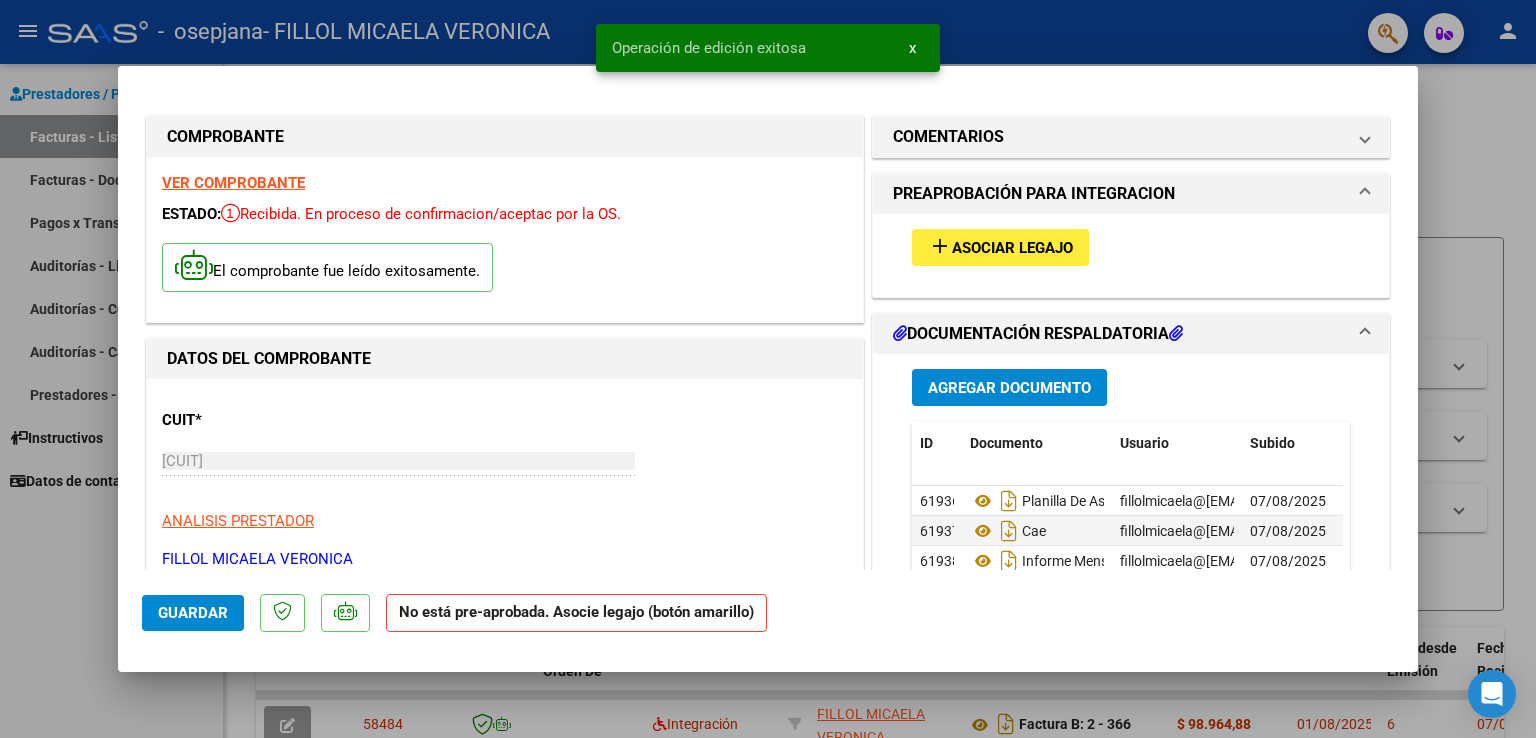 drag, startPoint x: 1505, startPoint y: 150, endPoint x: 1353, endPoint y: 369, distance: 266.5802 